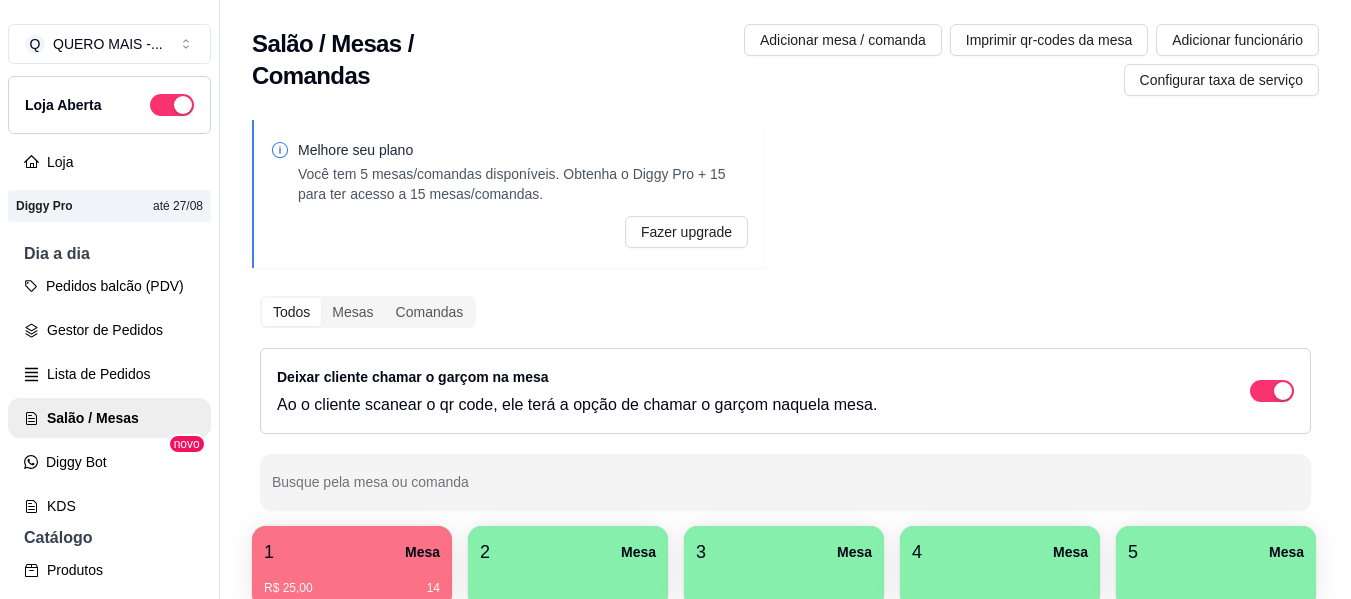 scroll, scrollTop: 0, scrollLeft: 0, axis: both 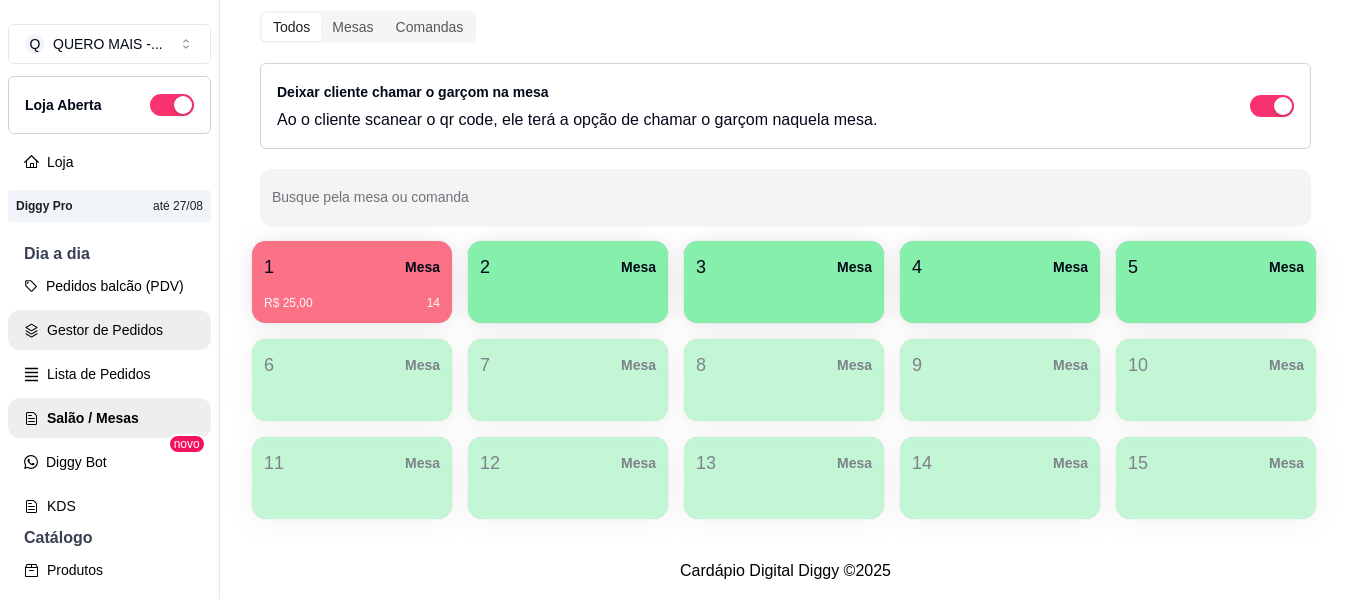 click on "Gestor de Pedidos" at bounding box center (109, 330) 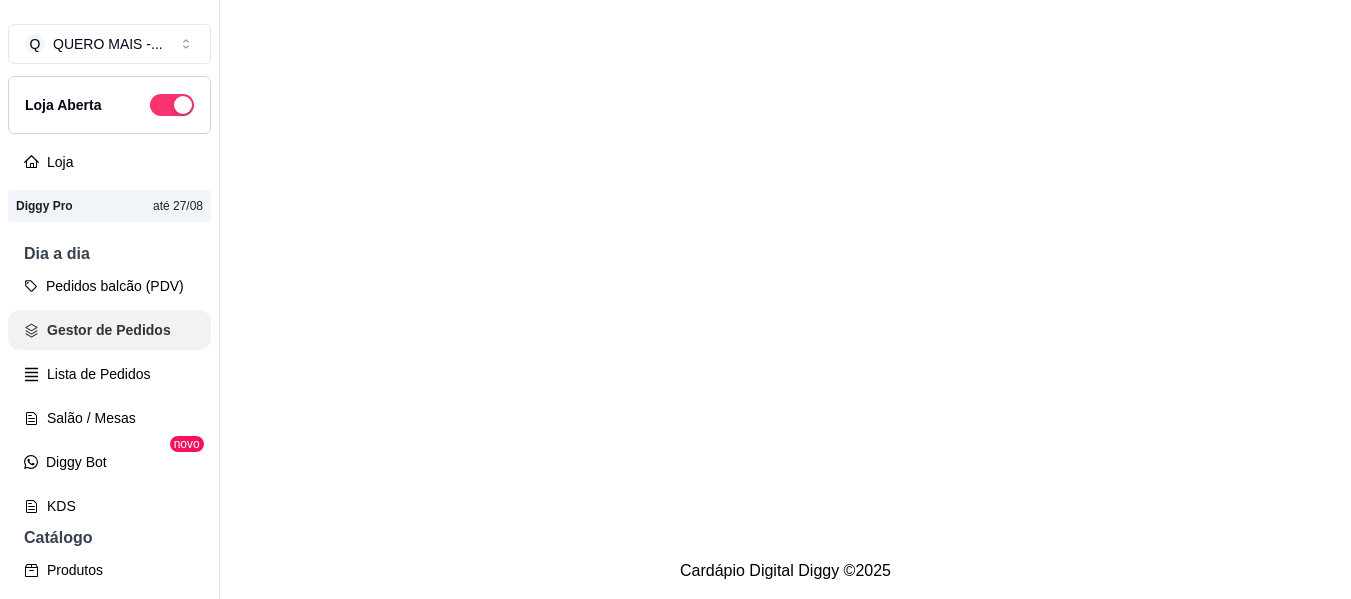 scroll, scrollTop: 0, scrollLeft: 0, axis: both 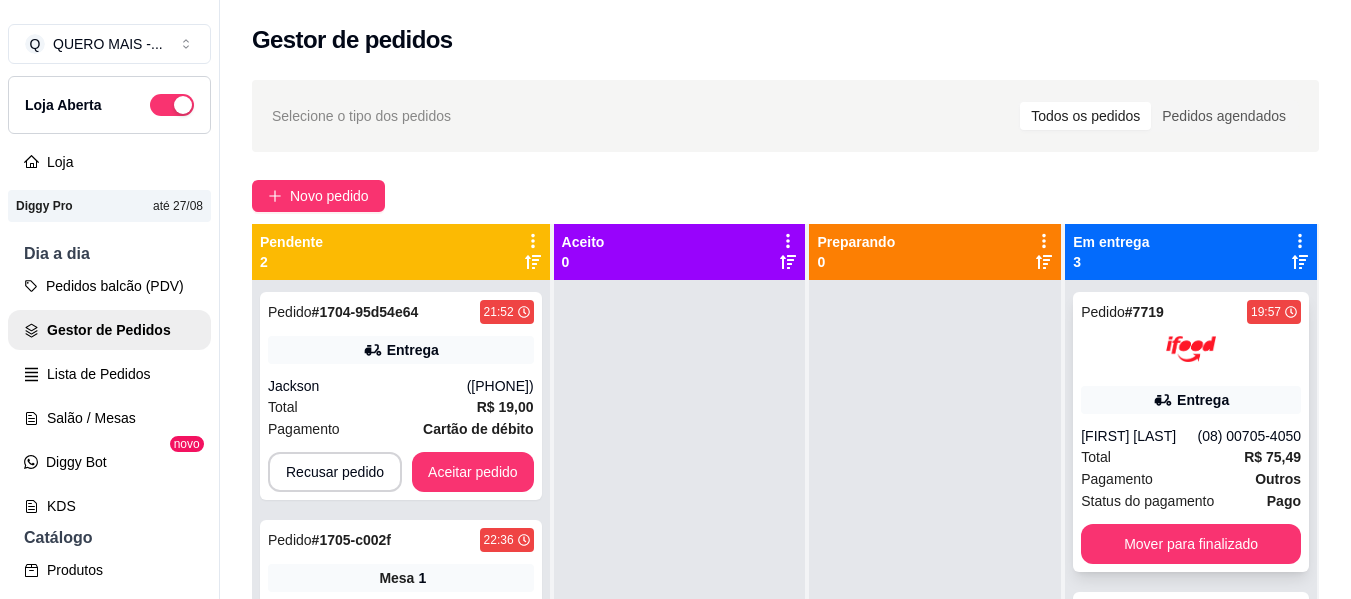 click on "Entrega" at bounding box center (1191, 400) 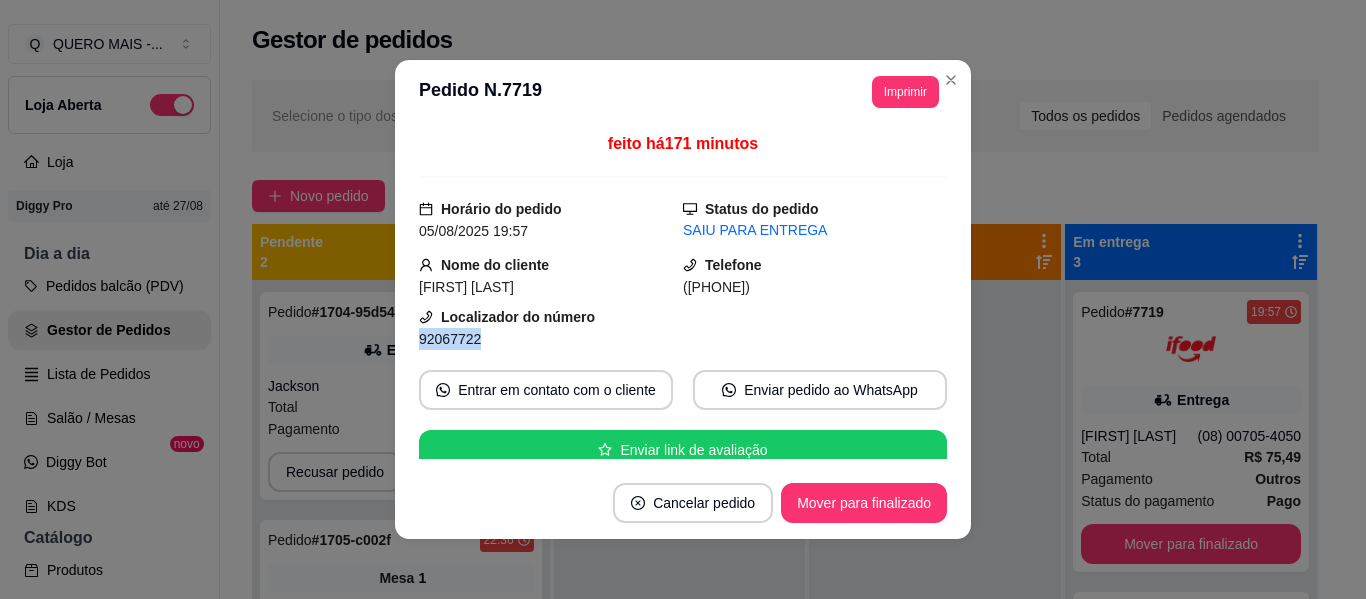 drag, startPoint x: 412, startPoint y: 339, endPoint x: 491, endPoint y: 343, distance: 79.101204 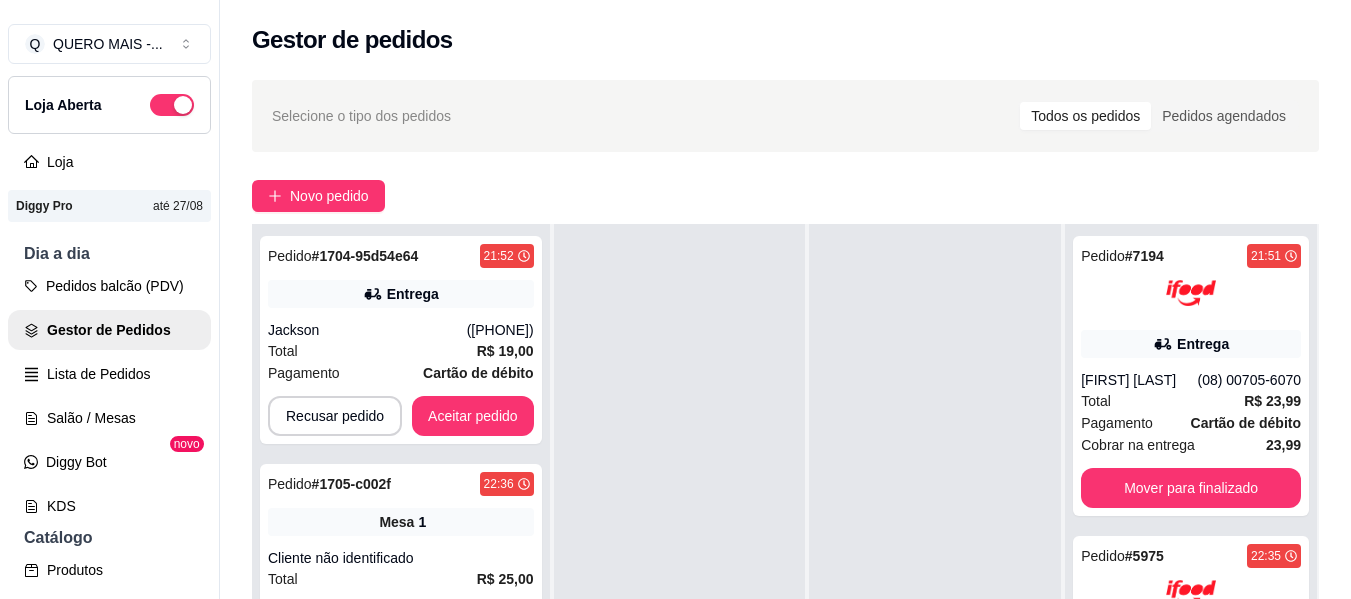 scroll, scrollTop: 71, scrollLeft: 0, axis: vertical 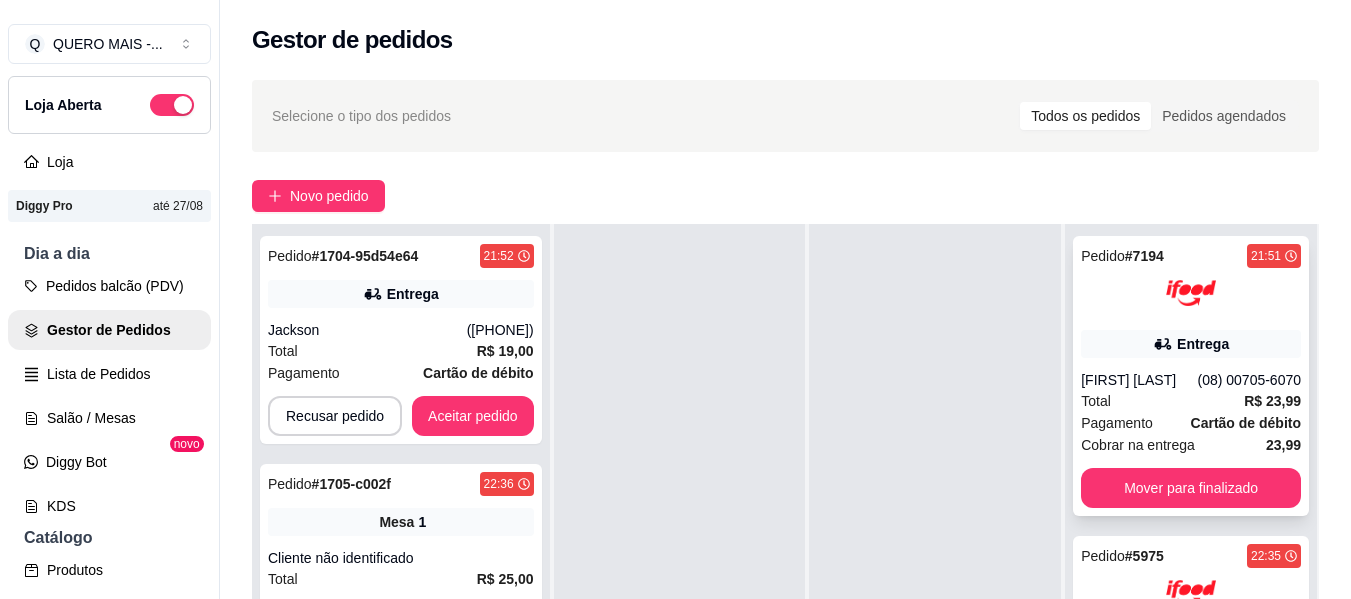 click on "Total R$ 23,99" at bounding box center [1191, 401] 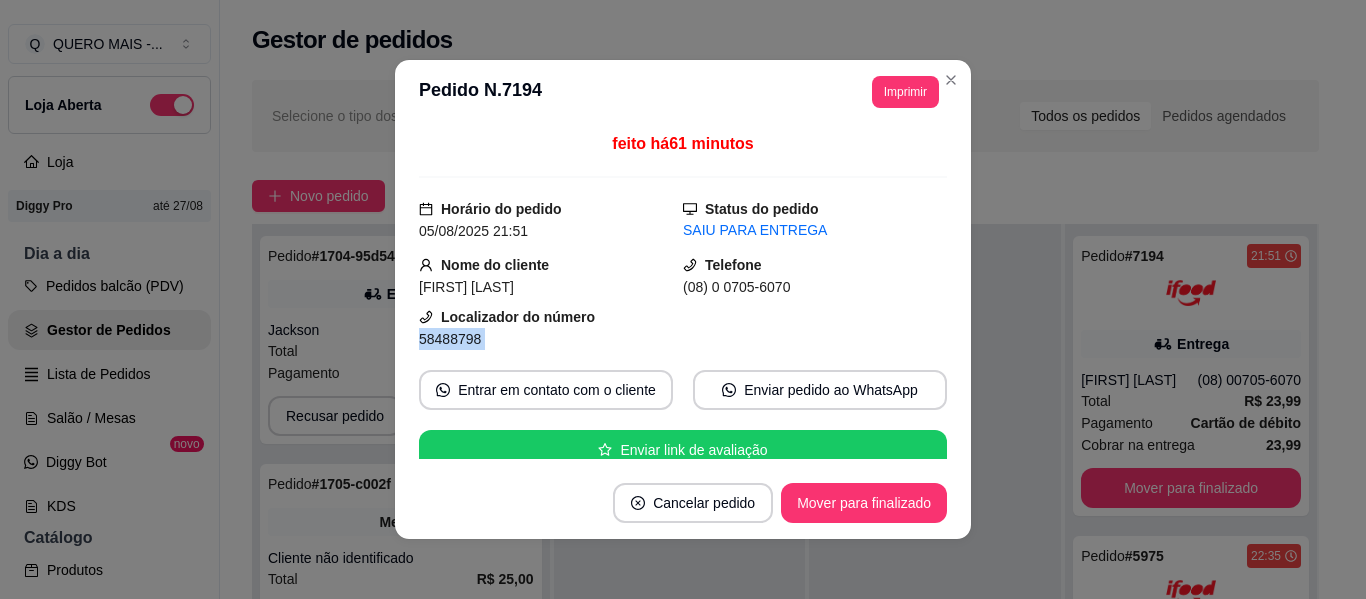 drag, startPoint x: 413, startPoint y: 338, endPoint x: 520, endPoint y: 356, distance: 108.503456 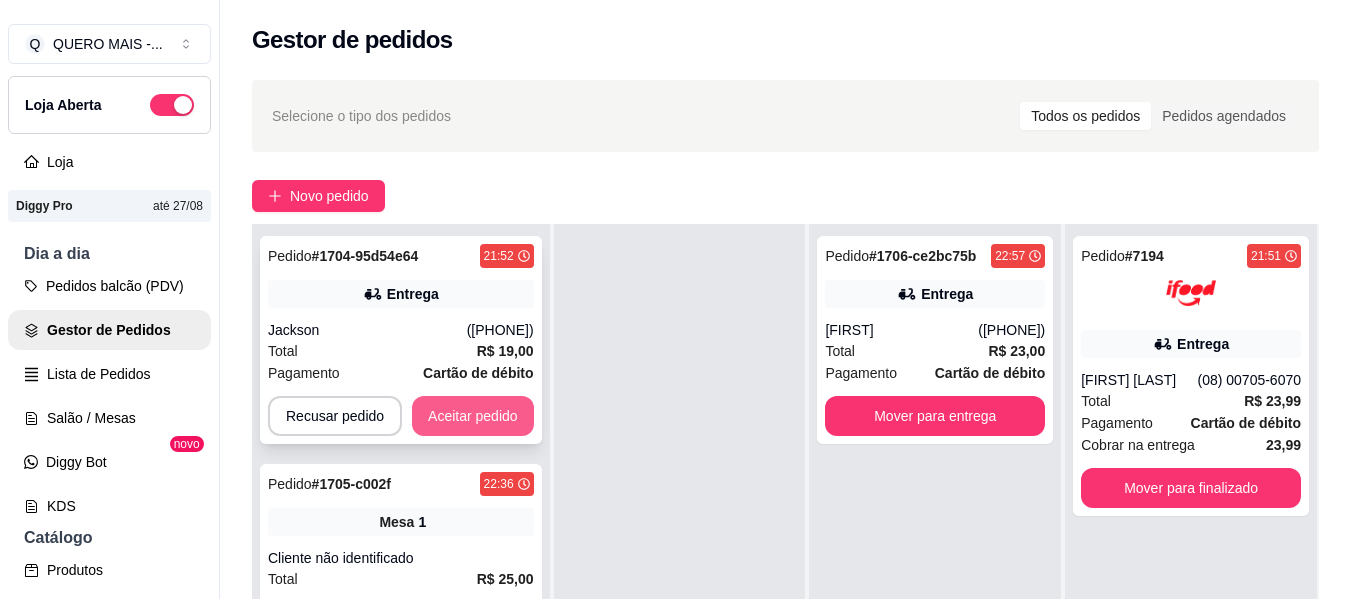 click on "Aceitar pedido" at bounding box center [473, 416] 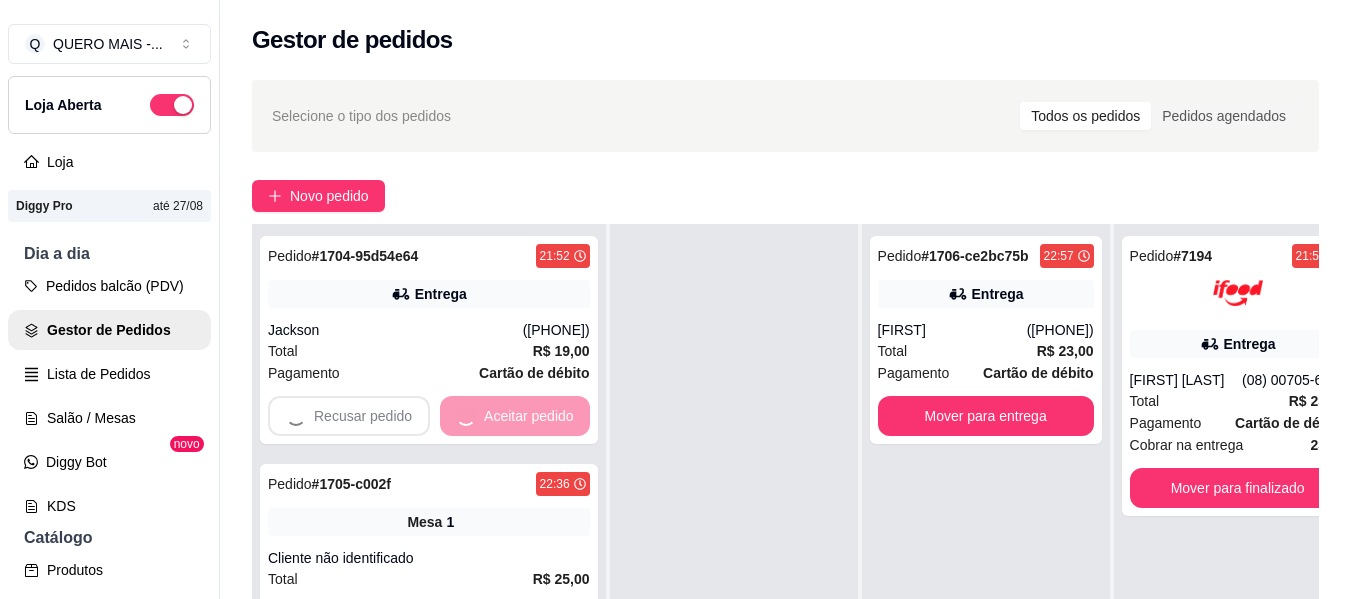 scroll, scrollTop: 0, scrollLeft: 0, axis: both 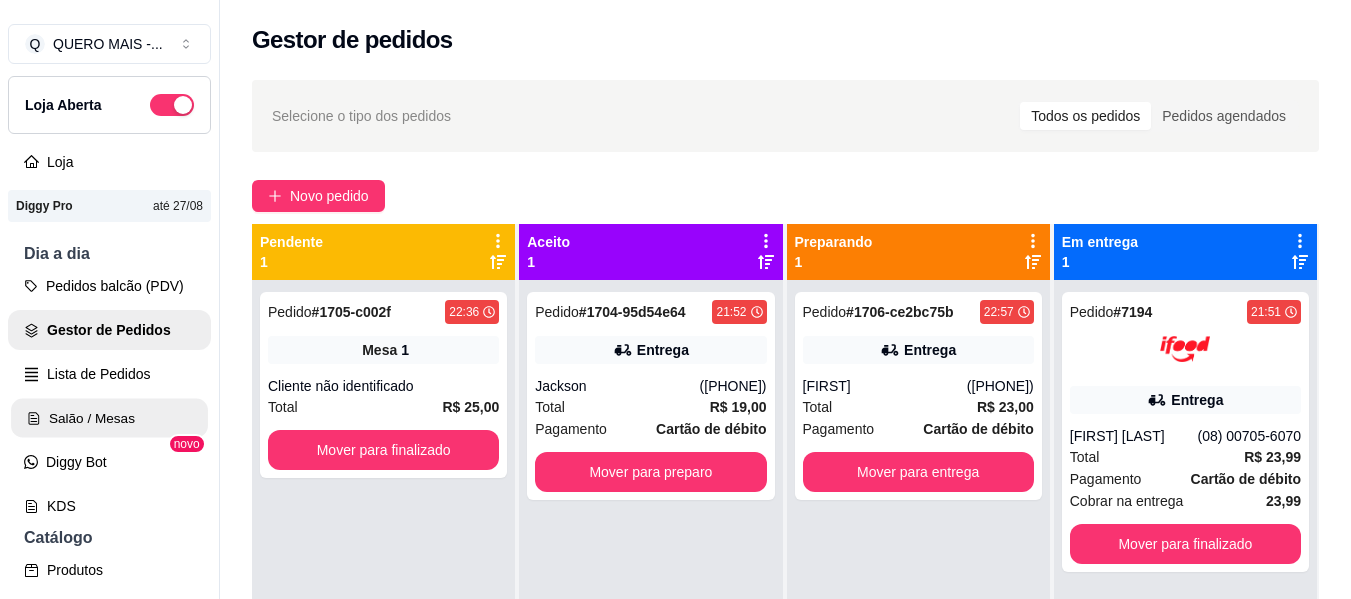 click on "Salão / Mesas" at bounding box center (109, 418) 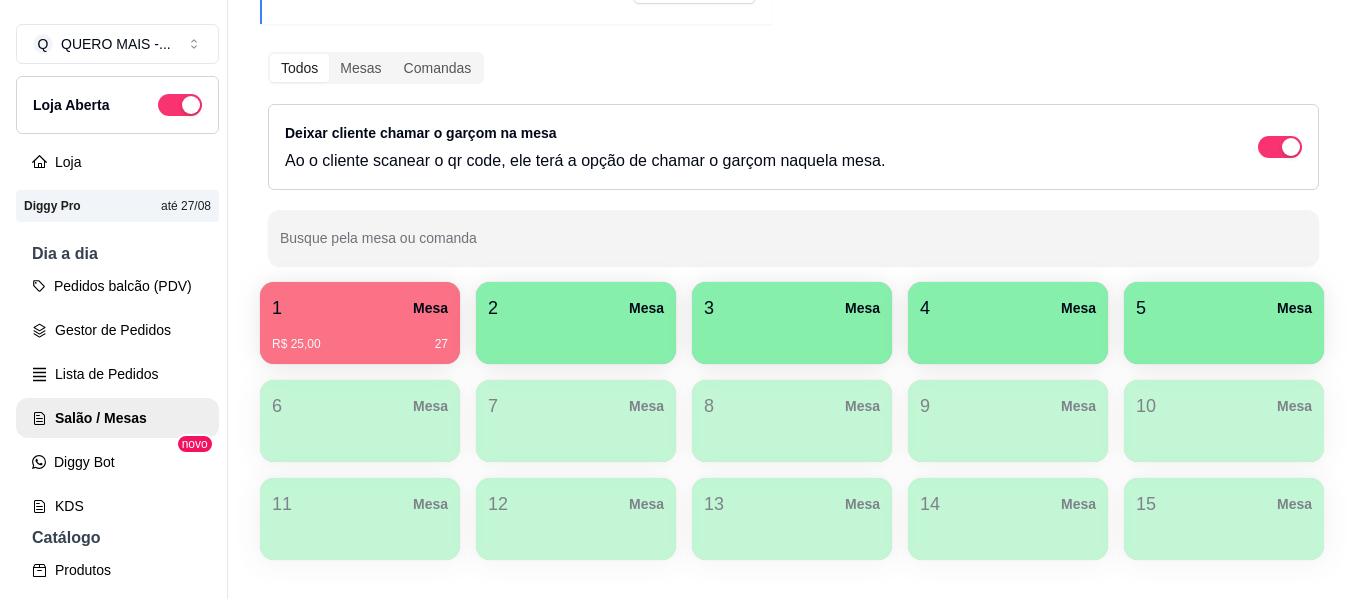 scroll, scrollTop: 398, scrollLeft: 0, axis: vertical 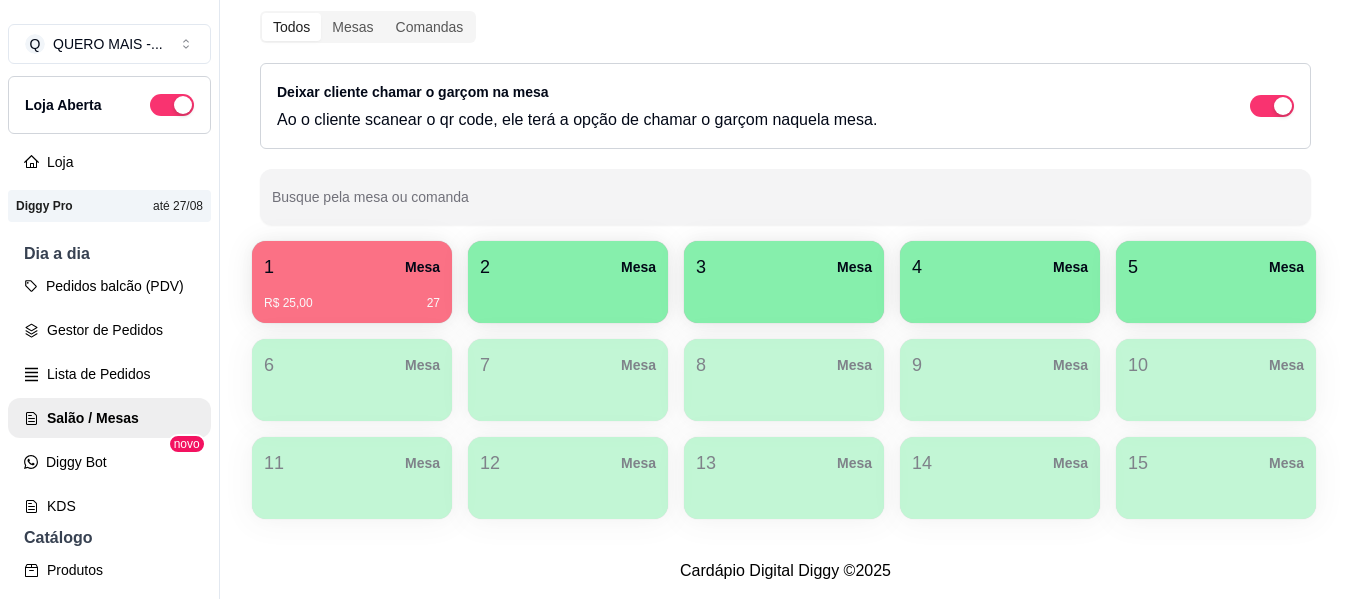 click at bounding box center [568, 296] 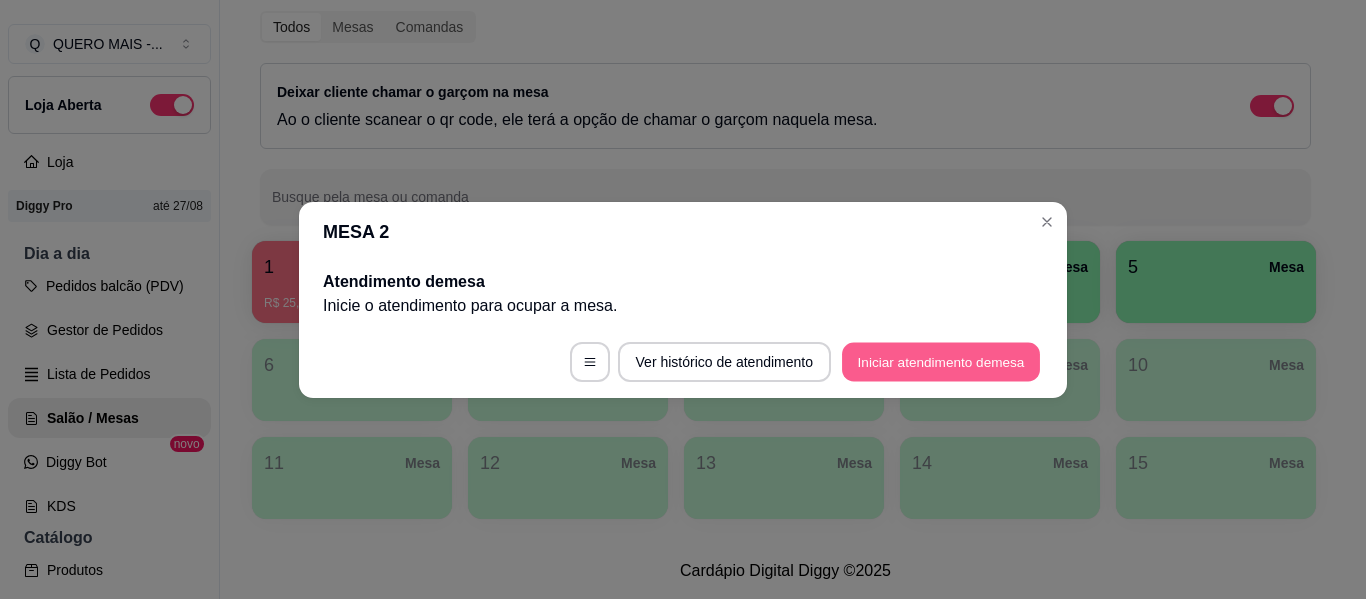click on "Iniciar atendimento de  mesa" at bounding box center [941, 361] 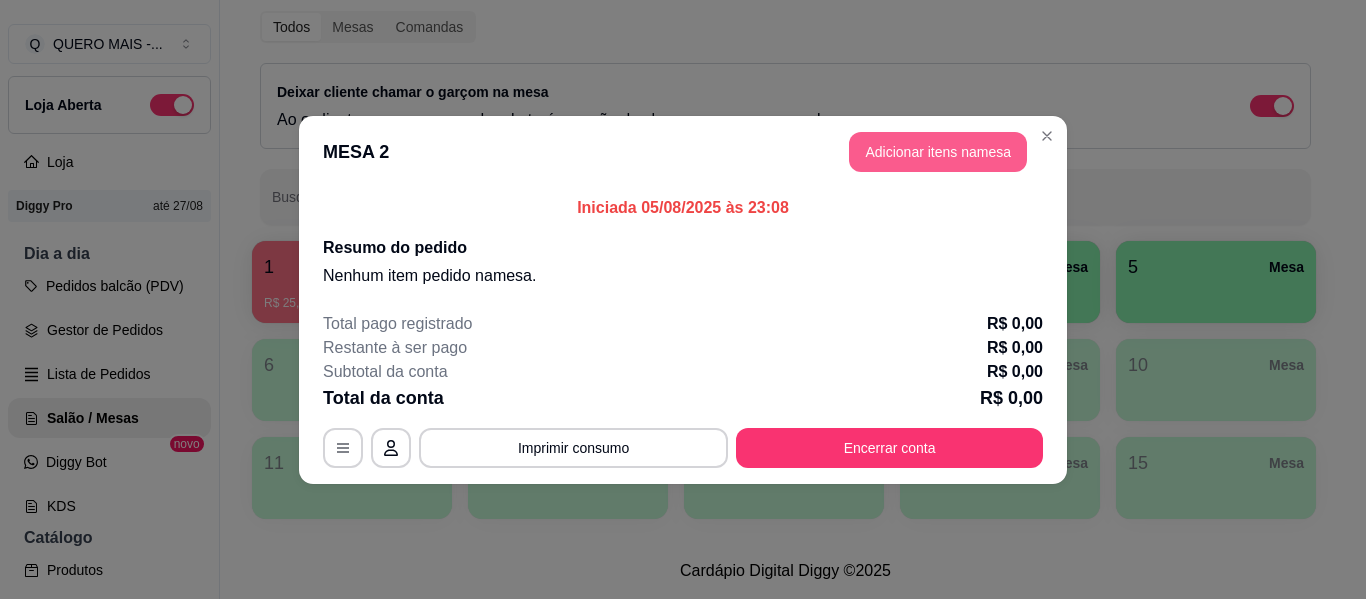 click on "Adicionar itens na  mesa" at bounding box center [938, 152] 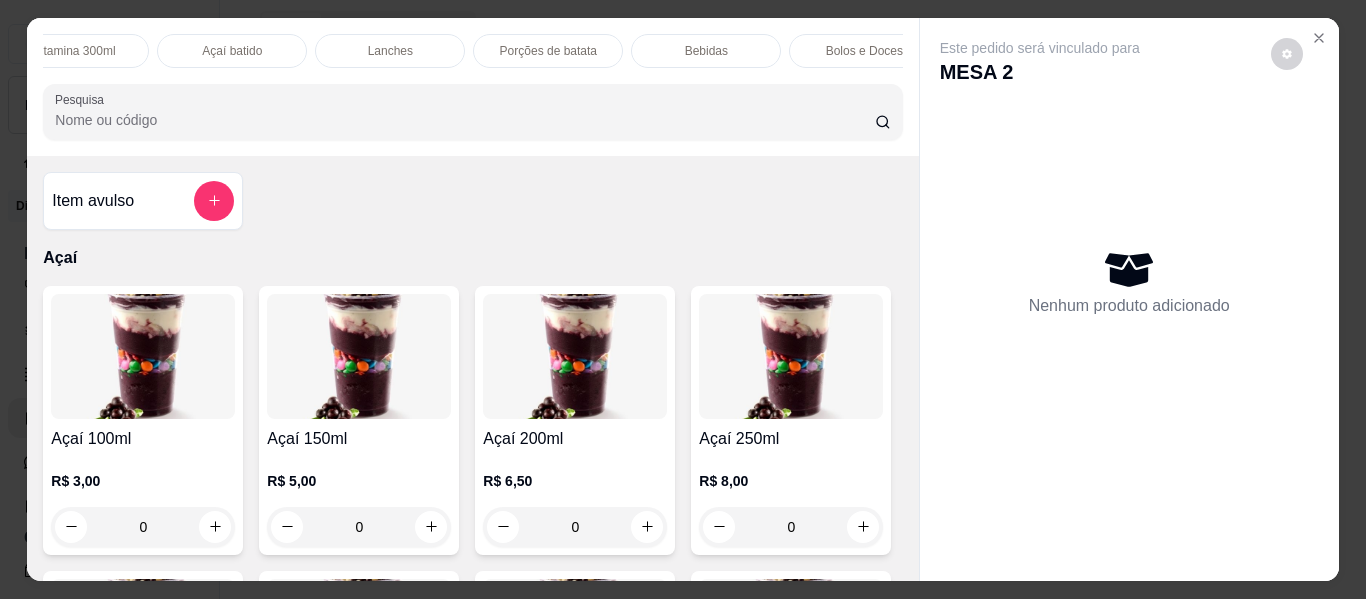 scroll, scrollTop: 0, scrollLeft: 678, axis: horizontal 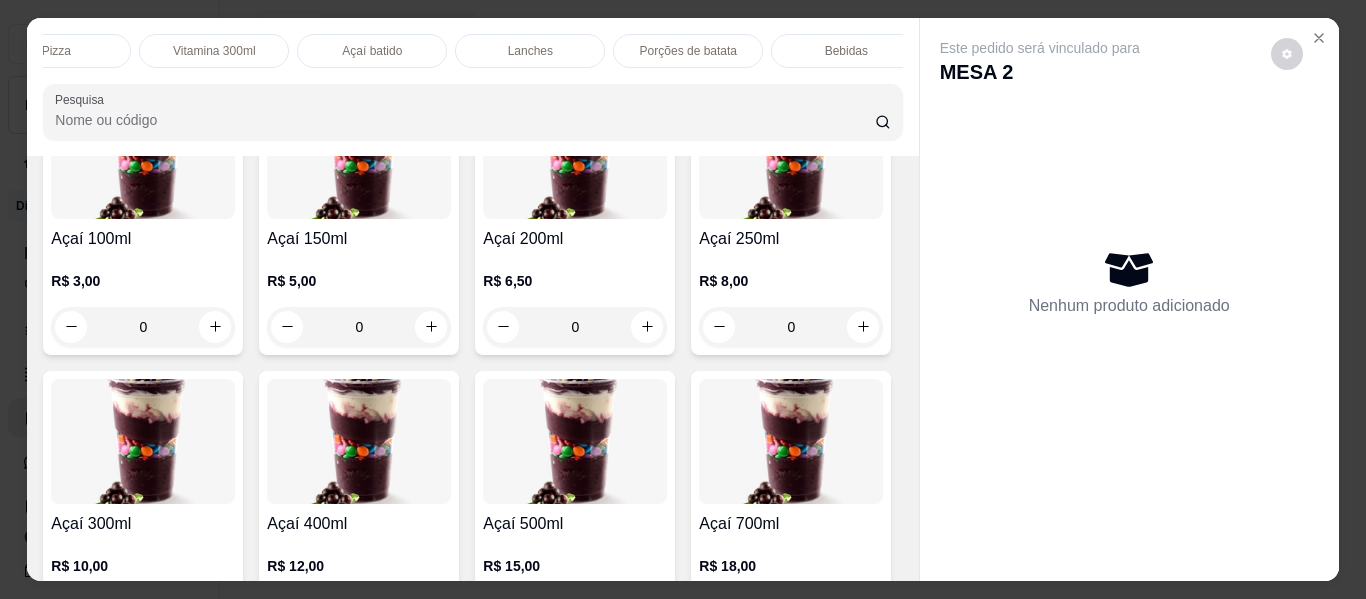 click on "Açaí Tapioca Pastel Pizza Vitamina 300ml Açaí batido Lanches Porções de batata Bebidas Bolos e Doces  Combos Promoções  Pesquisa" at bounding box center (472, 87) 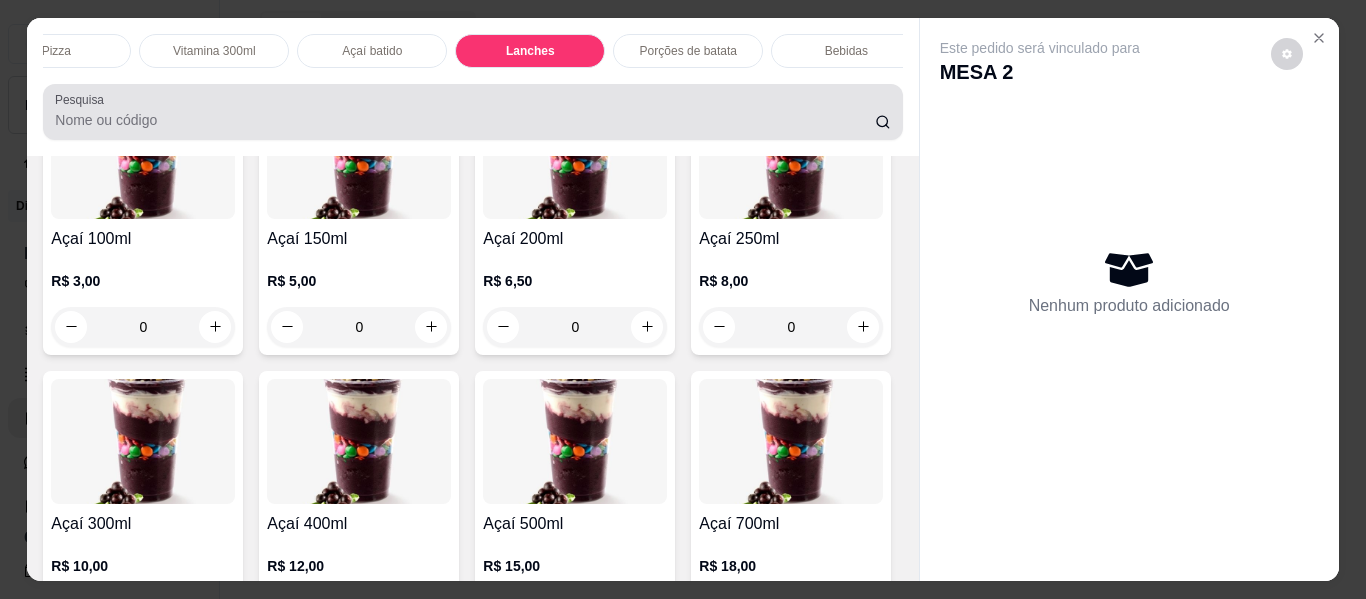 scroll, scrollTop: 3537, scrollLeft: 0, axis: vertical 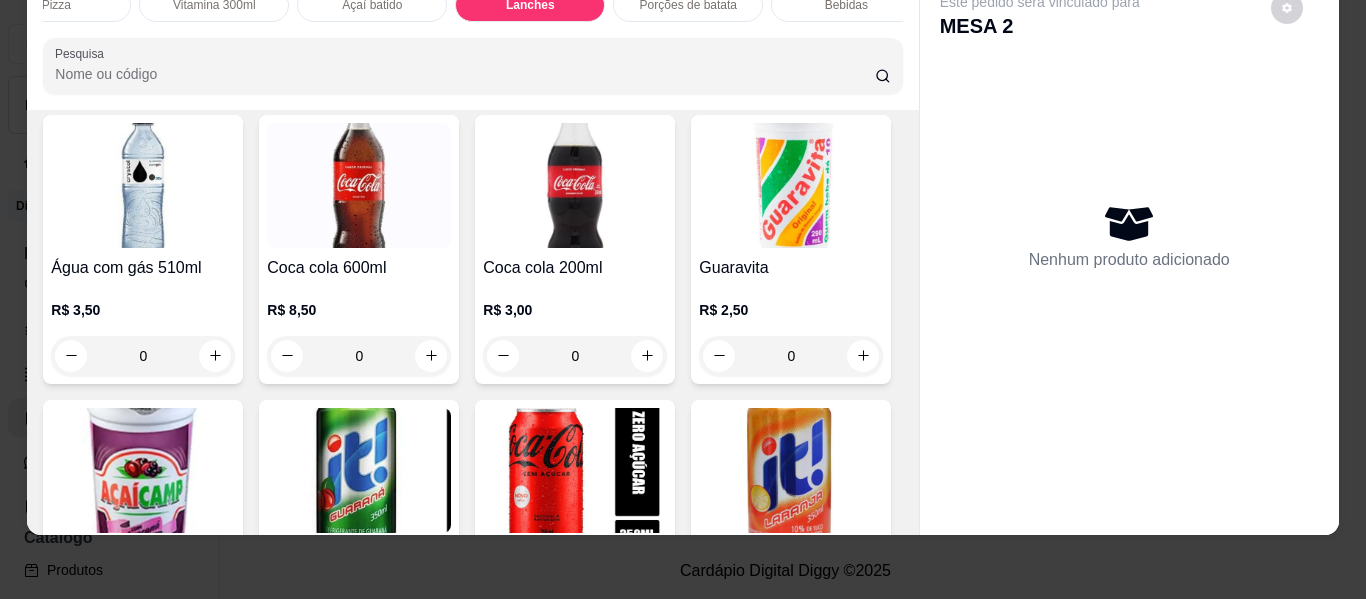 click on "0" at bounding box center (143, -888) 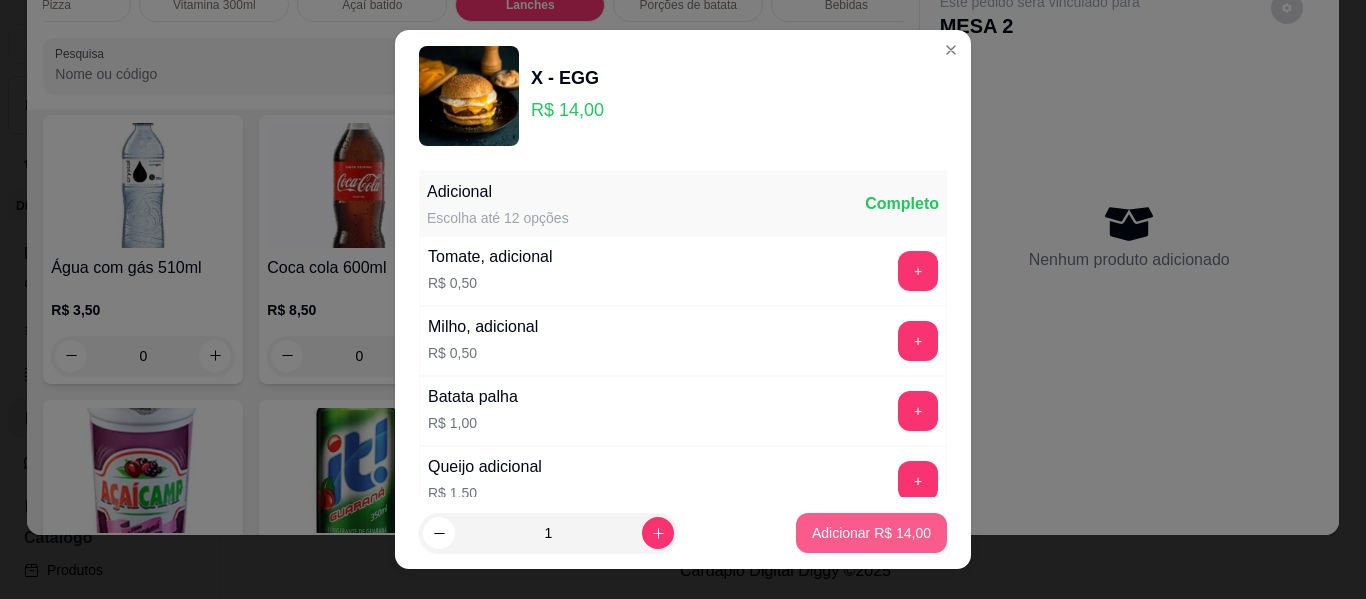 click on "Adicionar   R$ 14,00" at bounding box center [871, 533] 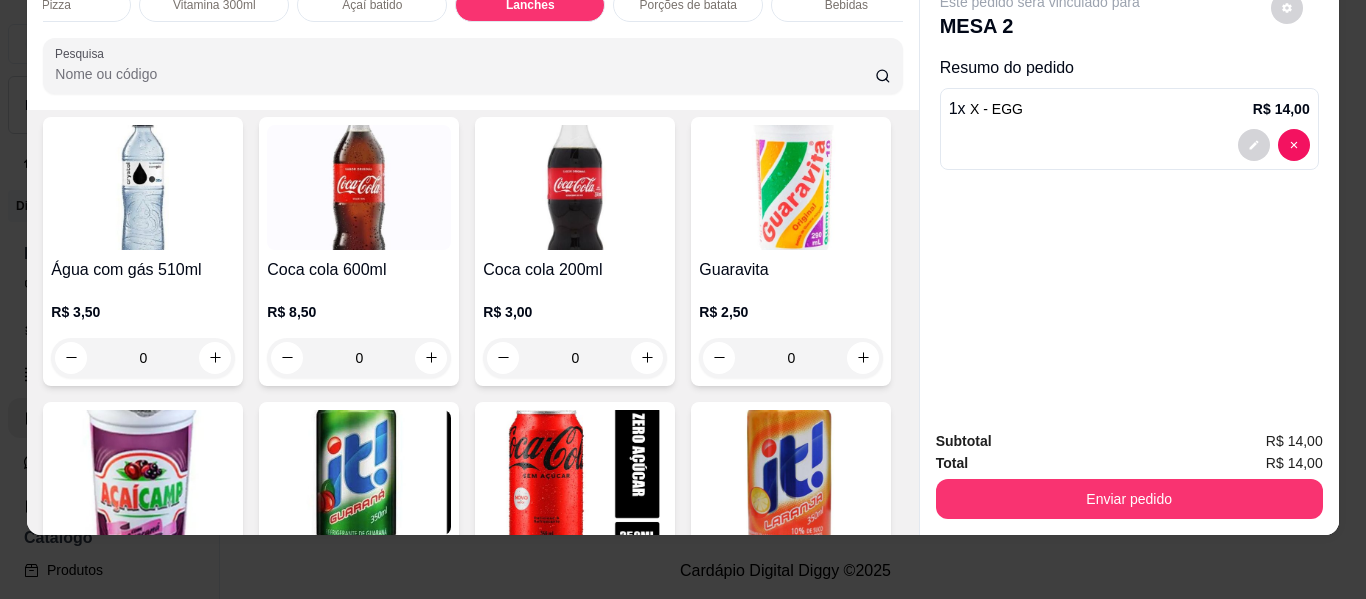 click on "0" at bounding box center (359, -886) 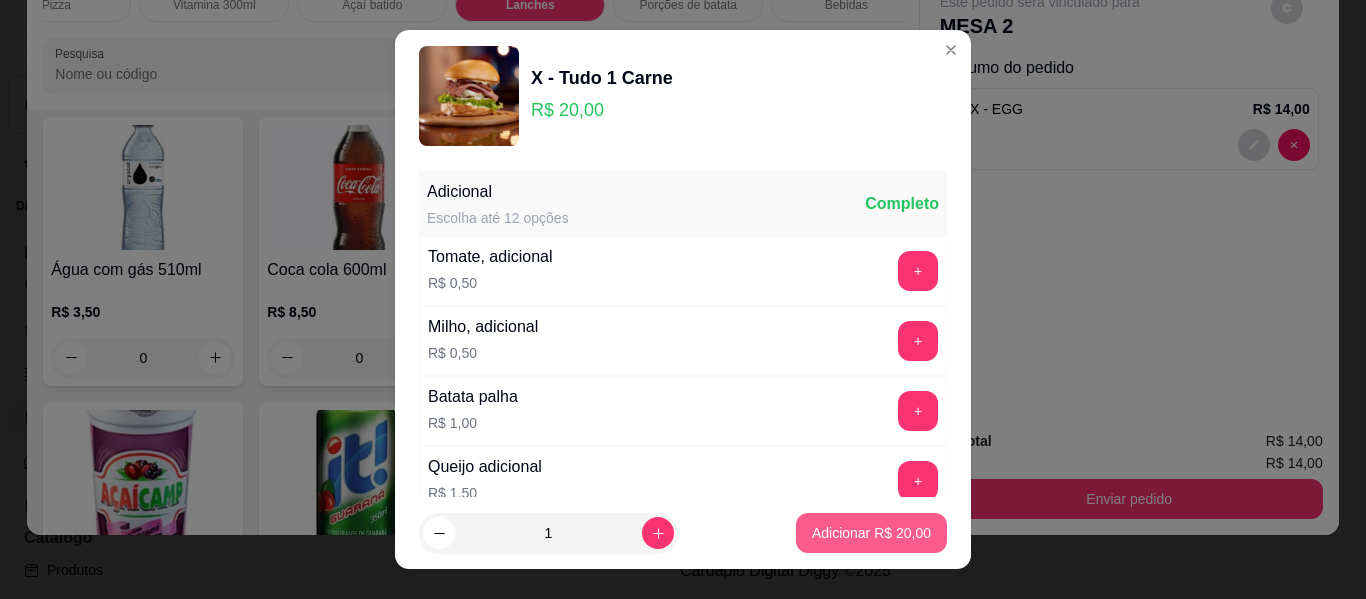 click on "Adicionar   R$ 20,00" at bounding box center [871, 533] 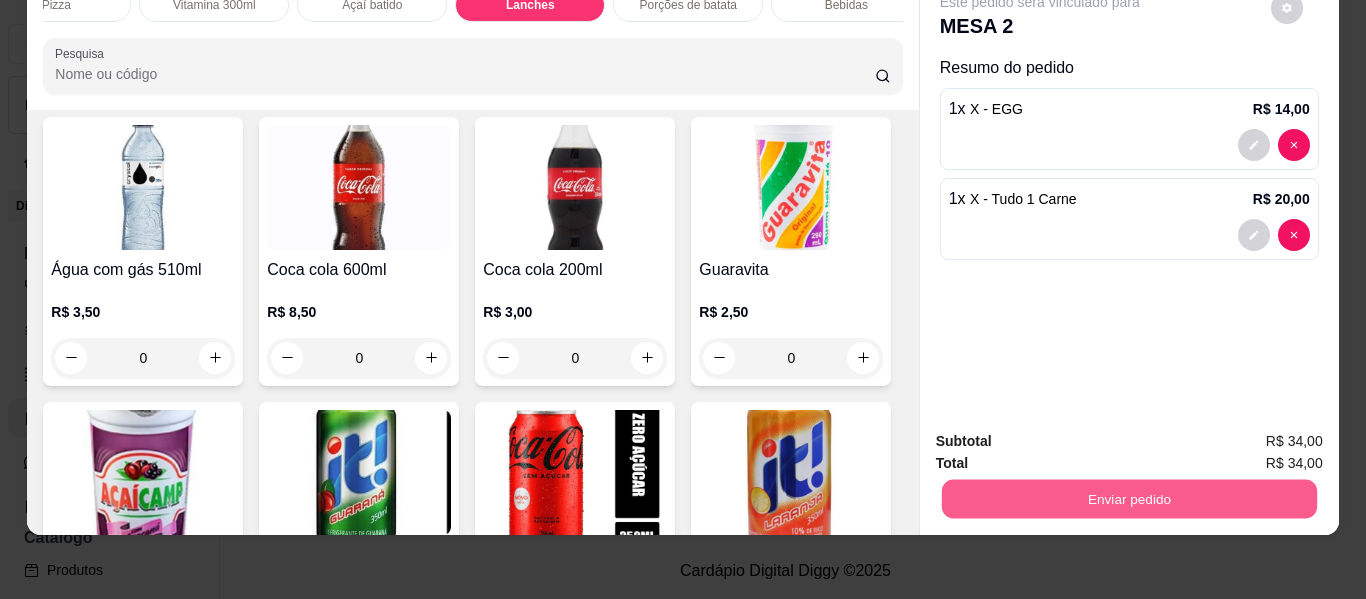 click on "Enviar pedido" at bounding box center [1128, 499] 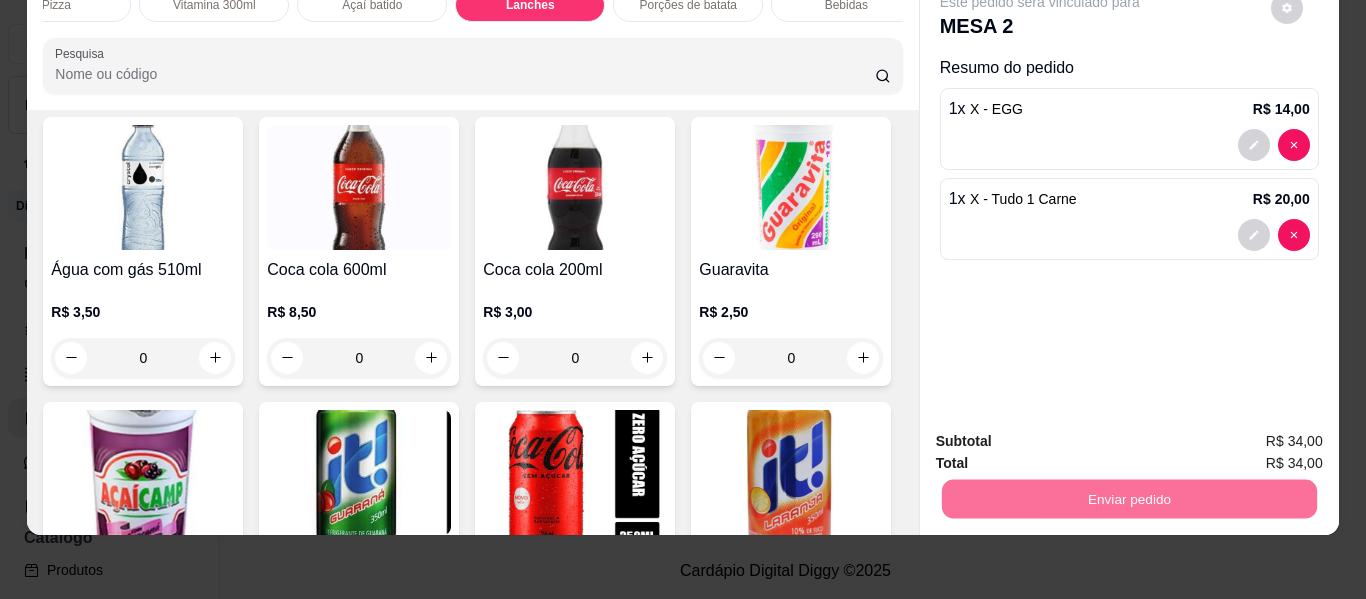 click on "Não registrar e enviar pedido" at bounding box center (1063, 434) 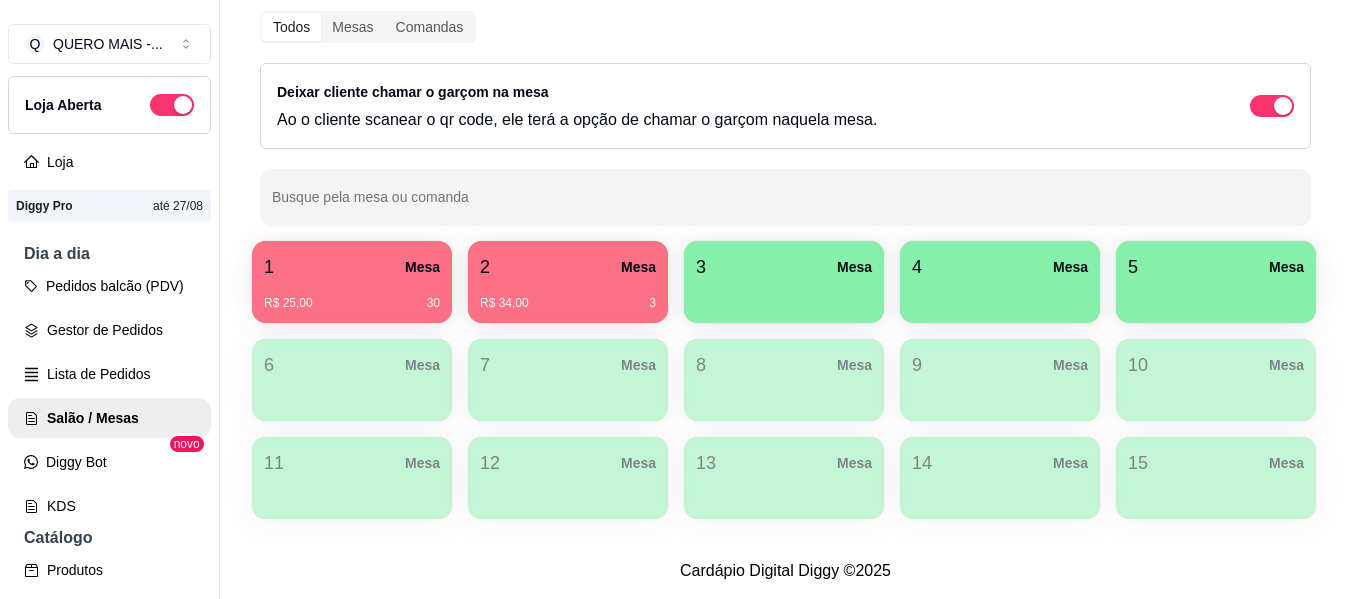 click on "R$ 25,00 30" at bounding box center [352, 303] 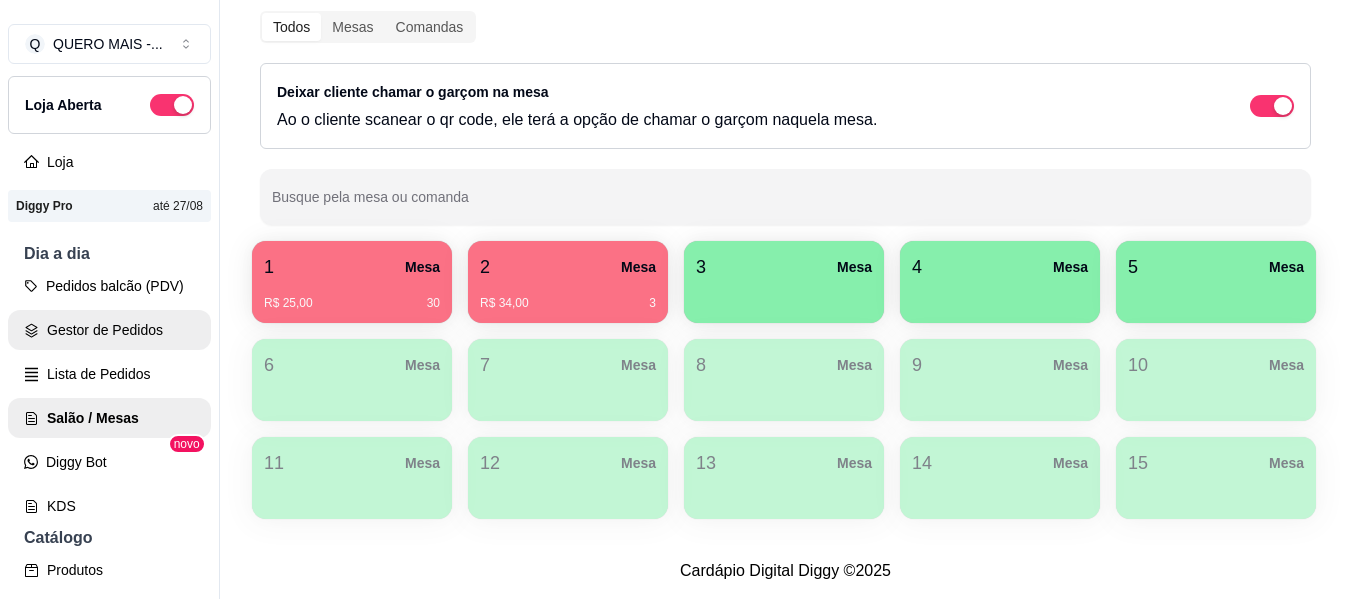 click on "Gestor de Pedidos" at bounding box center [109, 330] 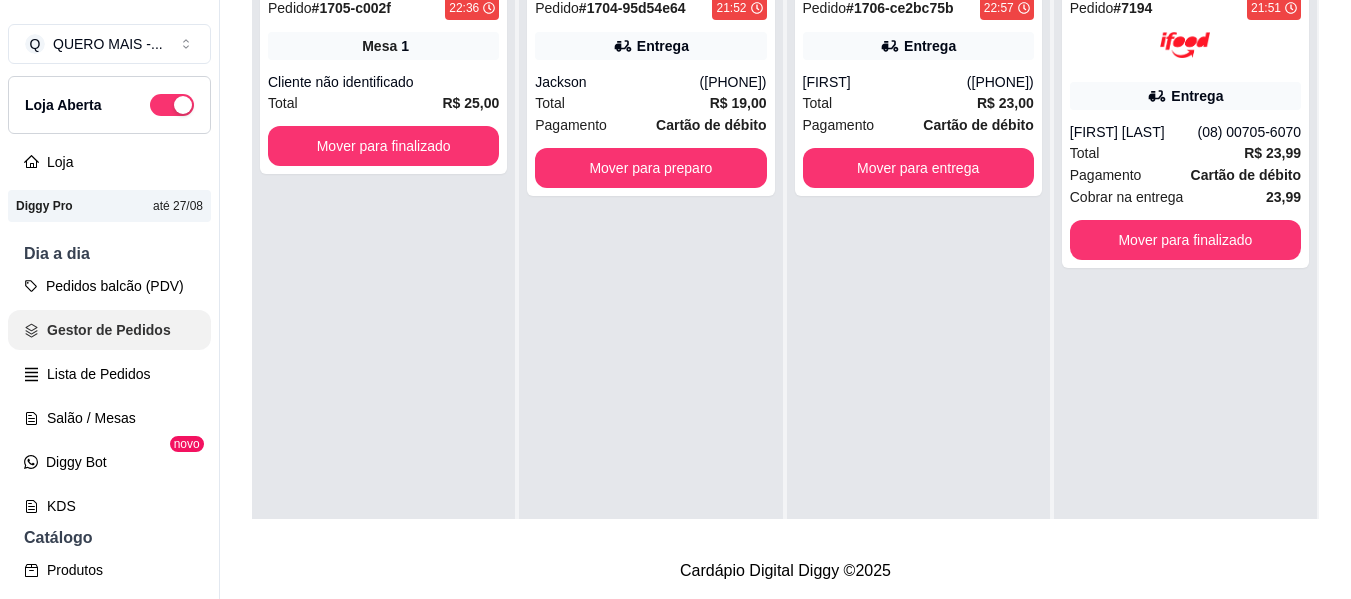 scroll, scrollTop: 0, scrollLeft: 0, axis: both 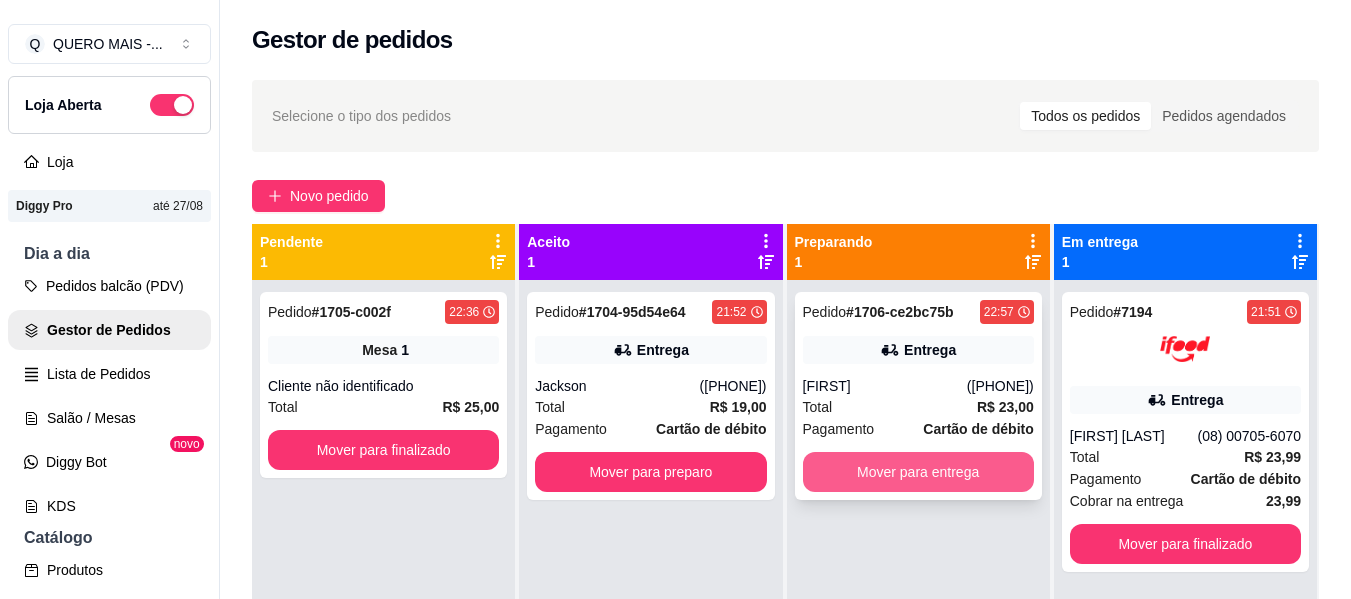 click on "Mover para entrega" at bounding box center [918, 472] 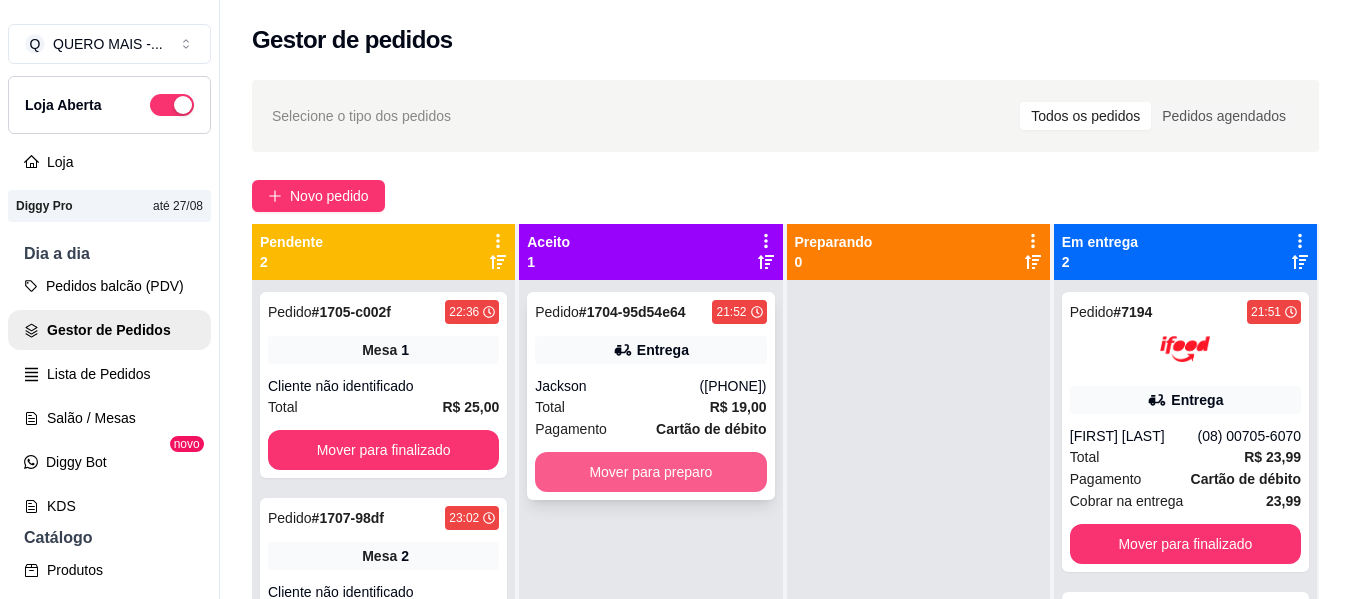 click on "Pedido  # 1704-95d54e64 21:52 Entrega [FIRST] ([PHONE]) Total R$ 19,00 Pagamento Cartão de débito Mover para preparo" at bounding box center (650, 396) 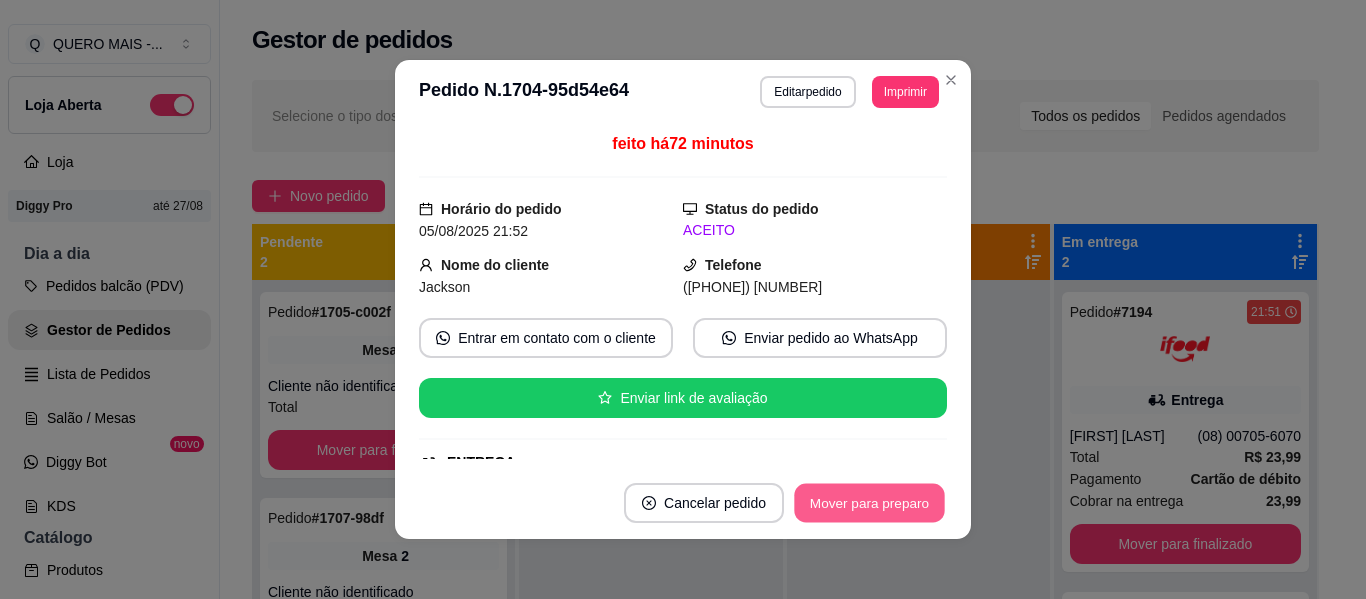 click on "Mover para preparo" at bounding box center [869, 503] 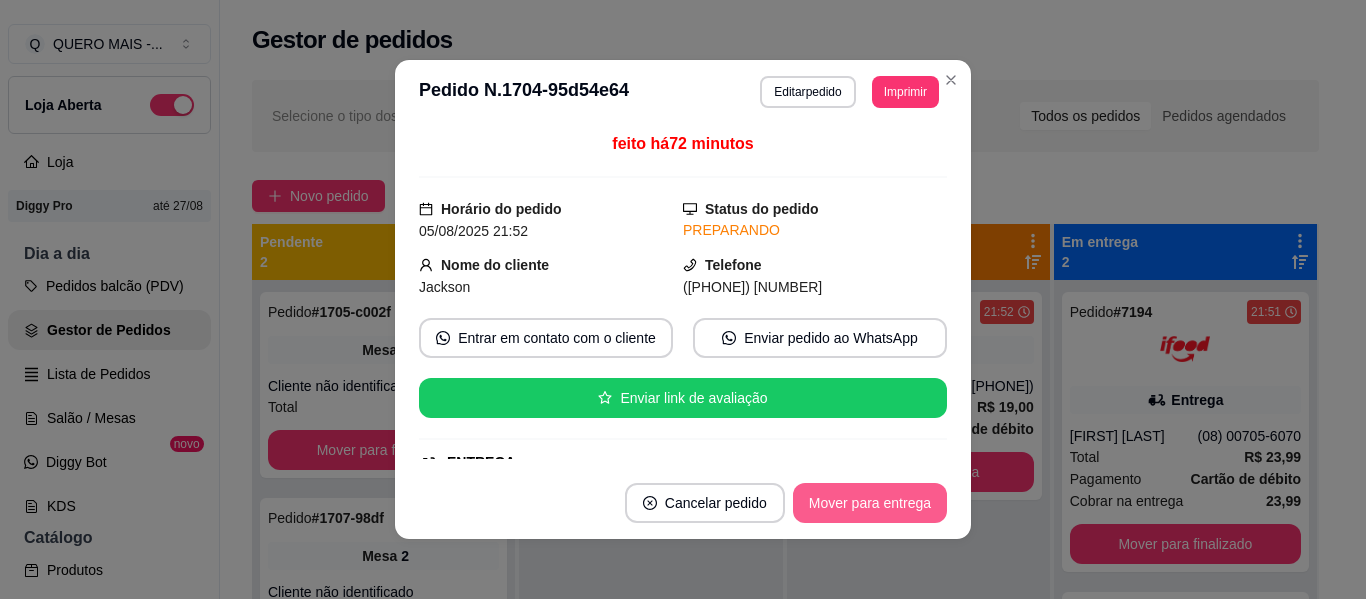 click on "Mover para entrega" at bounding box center [870, 503] 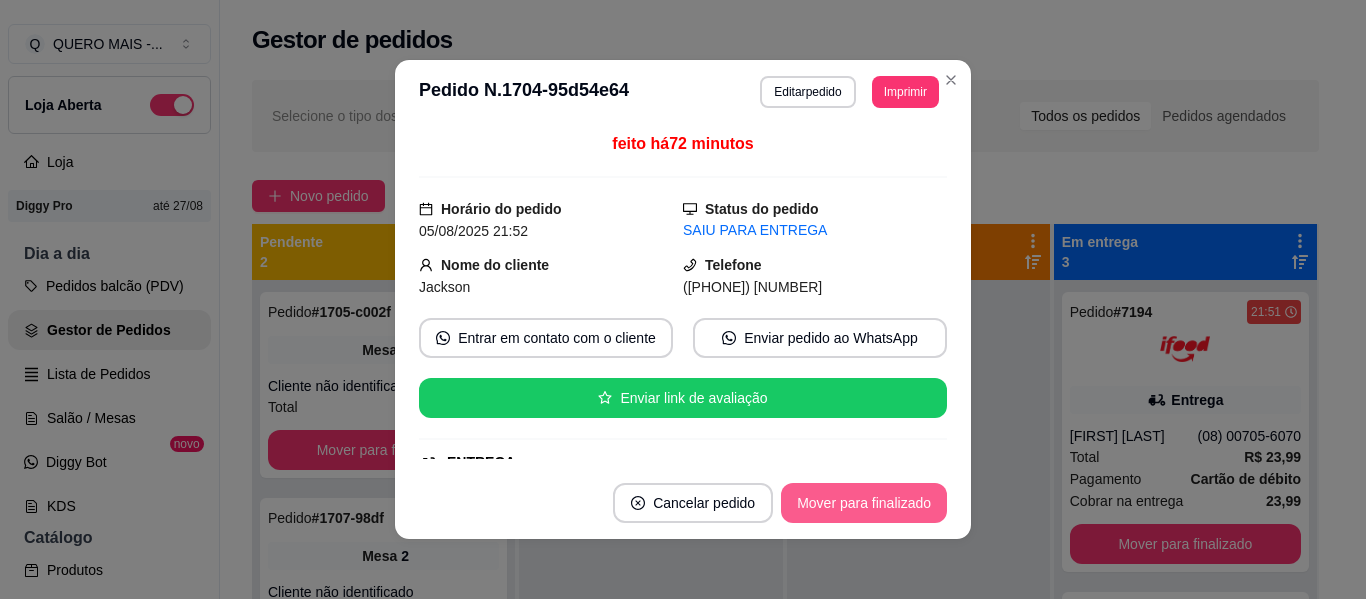 click on "Mover para finalizado" at bounding box center [864, 503] 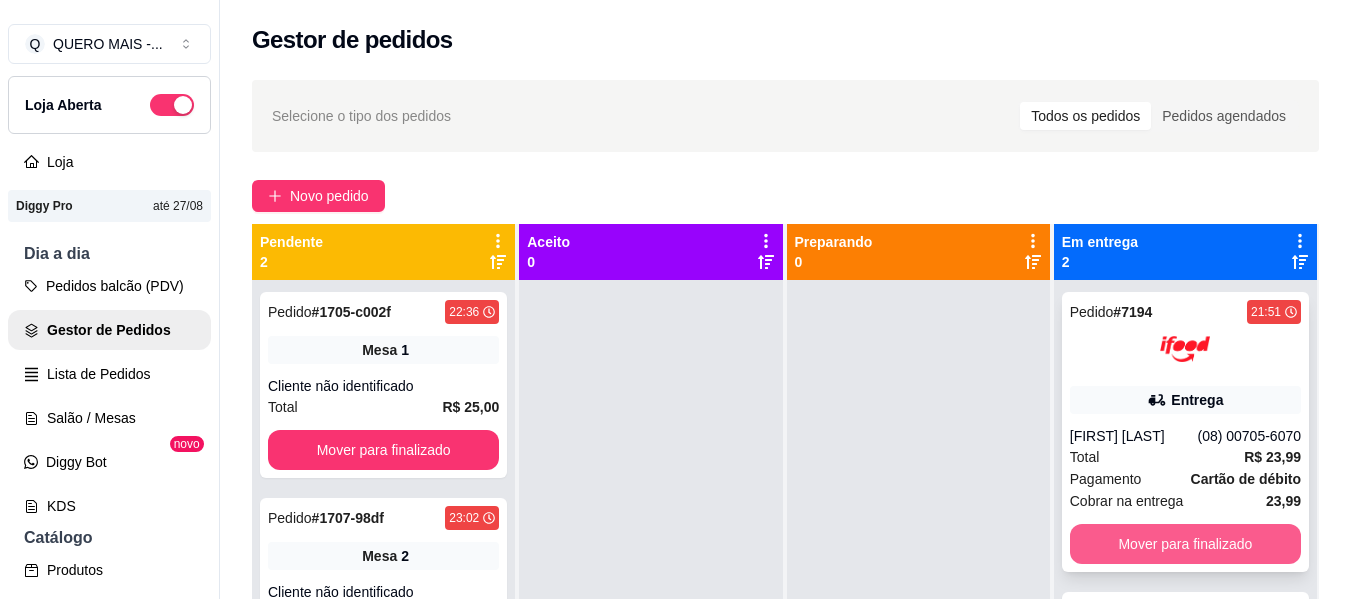 click on "Mover para finalizado" at bounding box center [1185, 544] 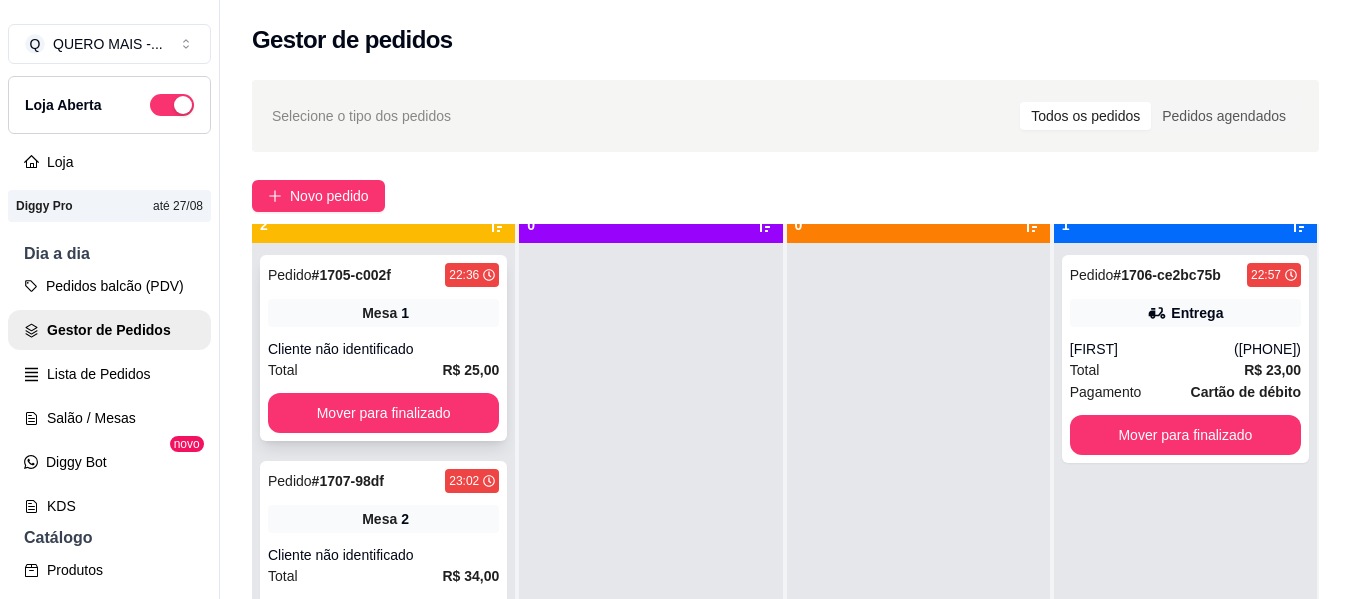 scroll, scrollTop: 56, scrollLeft: 0, axis: vertical 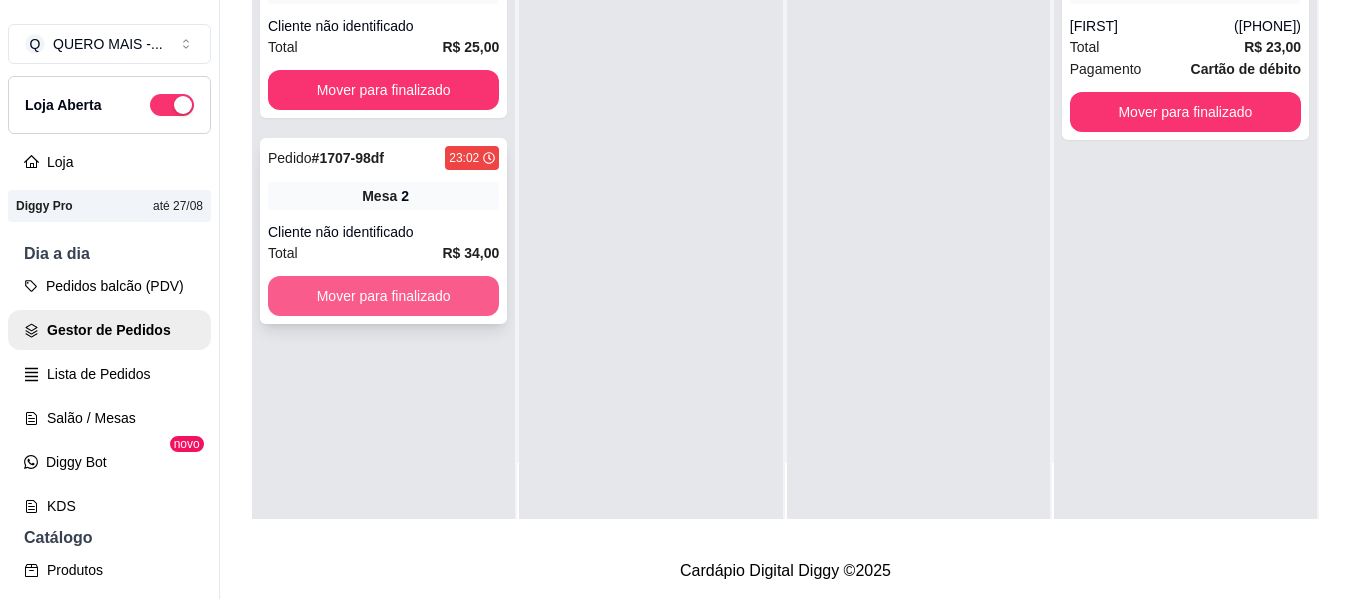 click on "Mover para finalizado" at bounding box center [383, 296] 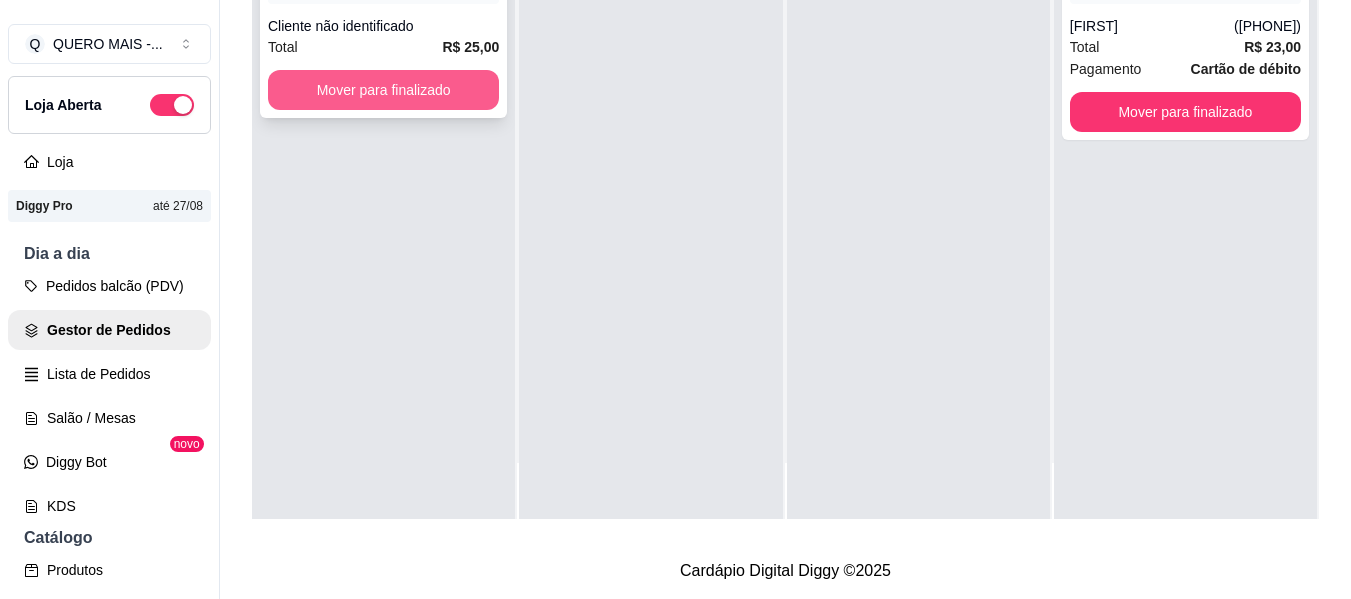 click on "Mover para finalizado" at bounding box center (383, 90) 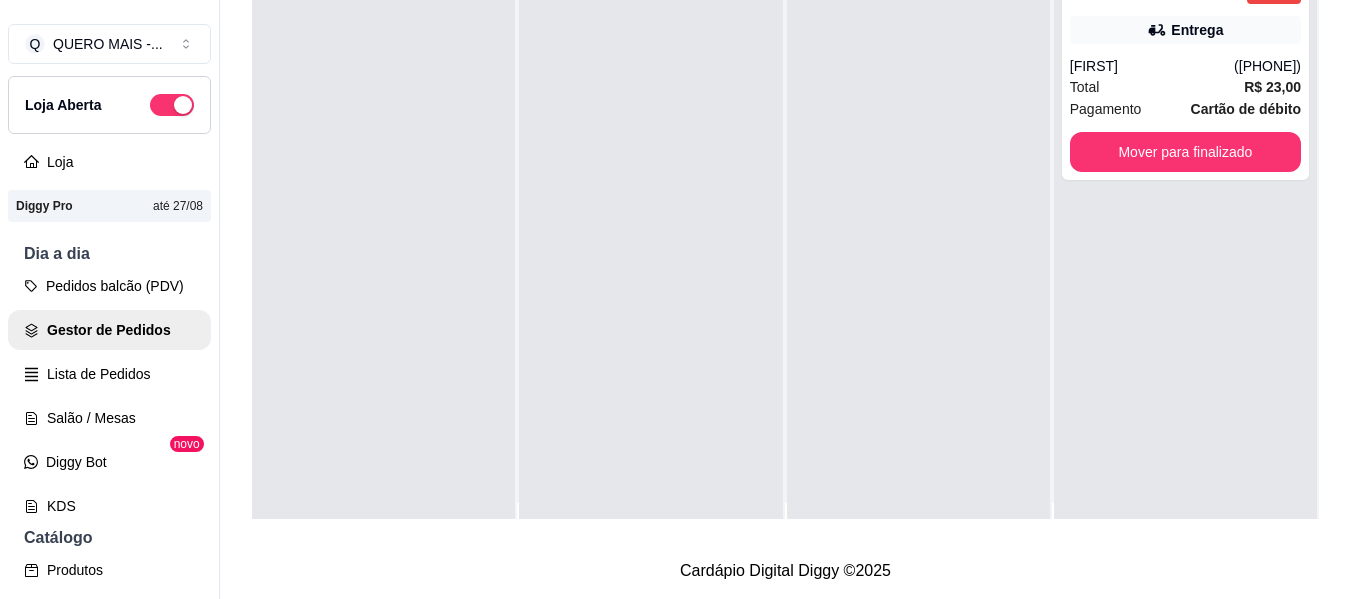 scroll, scrollTop: 0, scrollLeft: 0, axis: both 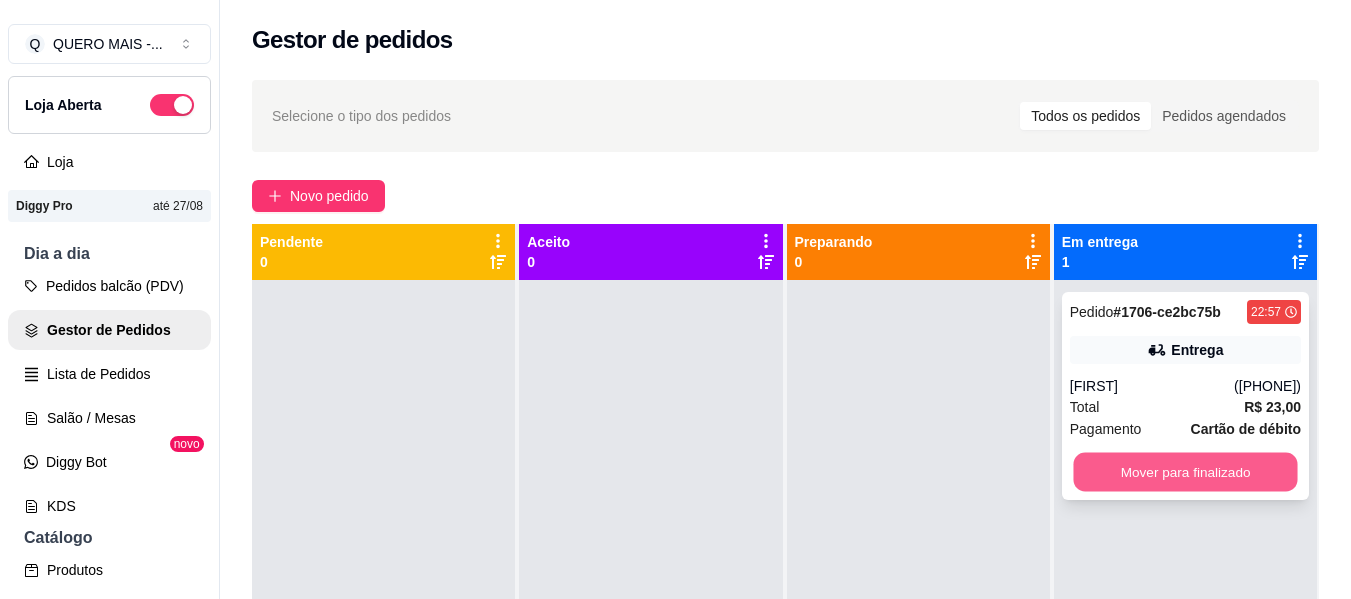 click on "Mover para finalizado" at bounding box center (1185, 472) 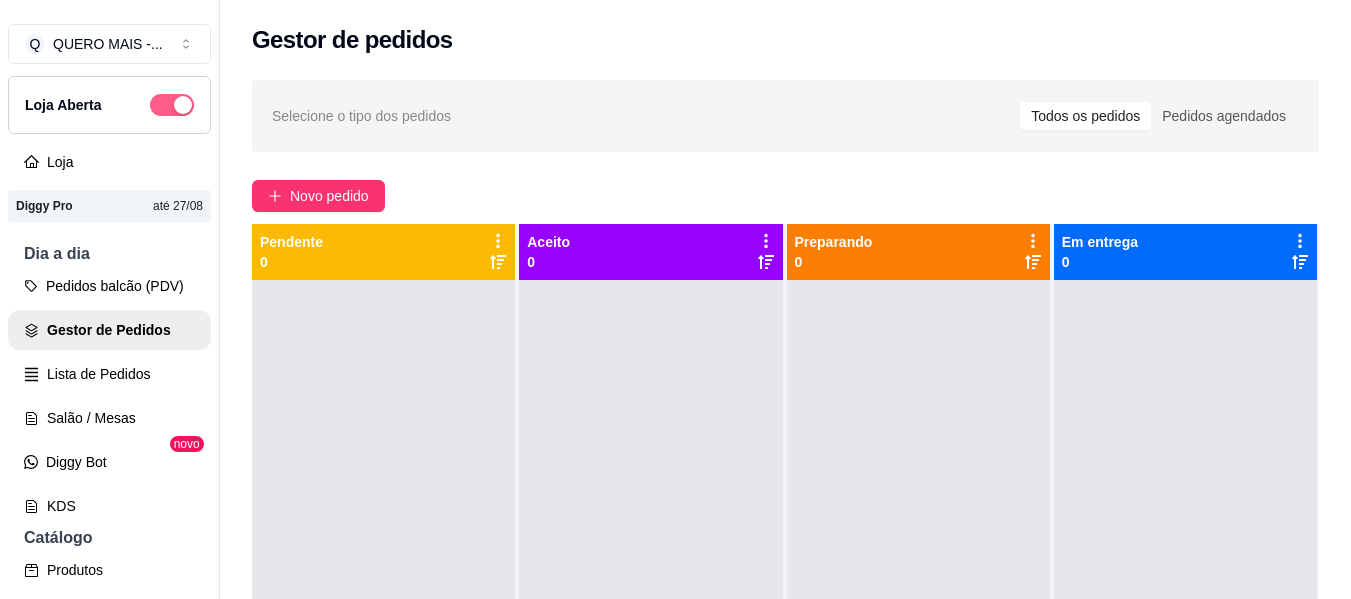 click at bounding box center (183, 105) 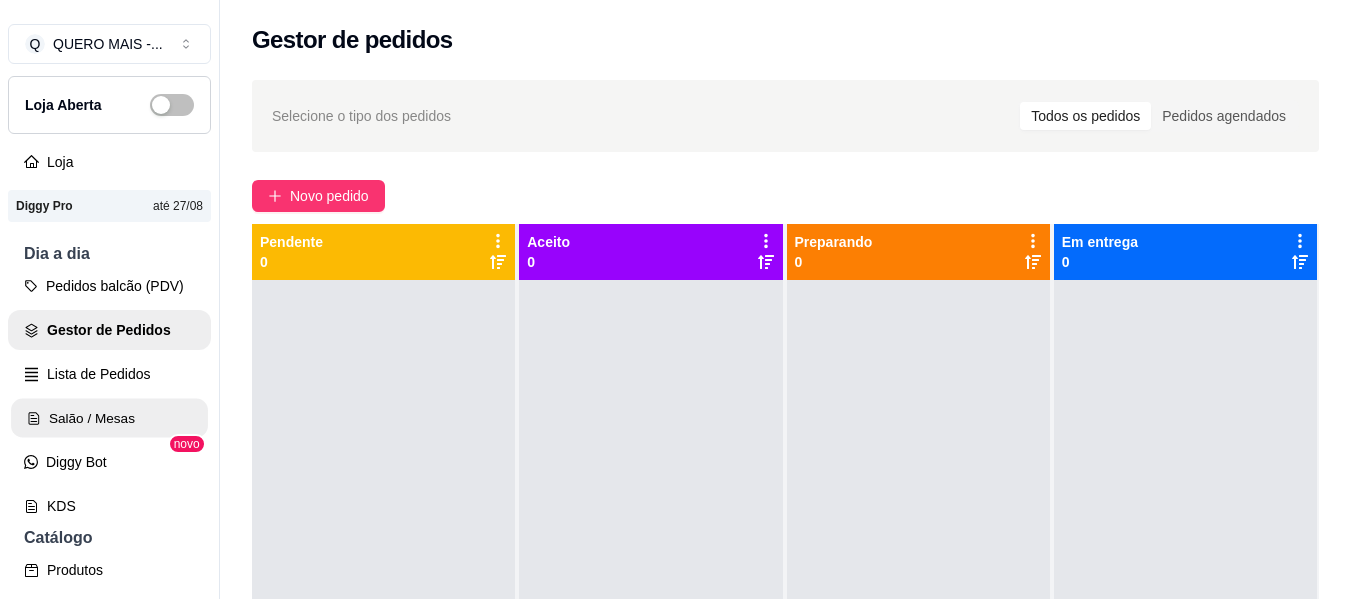 click on "Salão / Mesas" at bounding box center [109, 418] 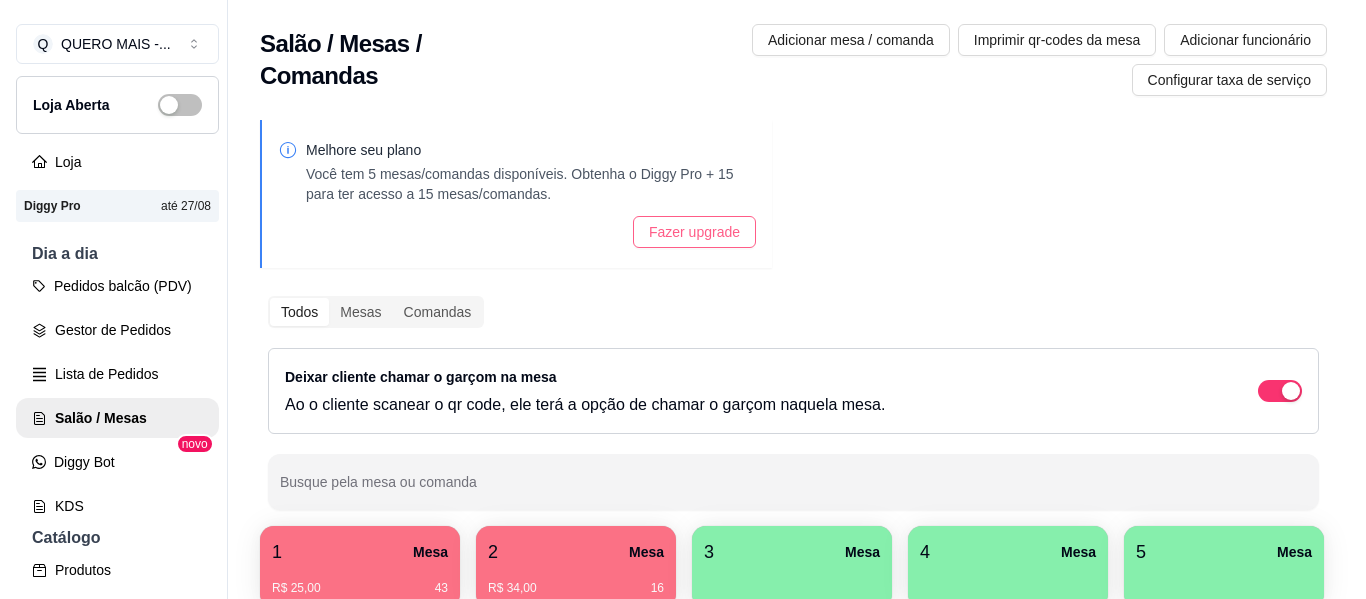 scroll, scrollTop: 300, scrollLeft: 0, axis: vertical 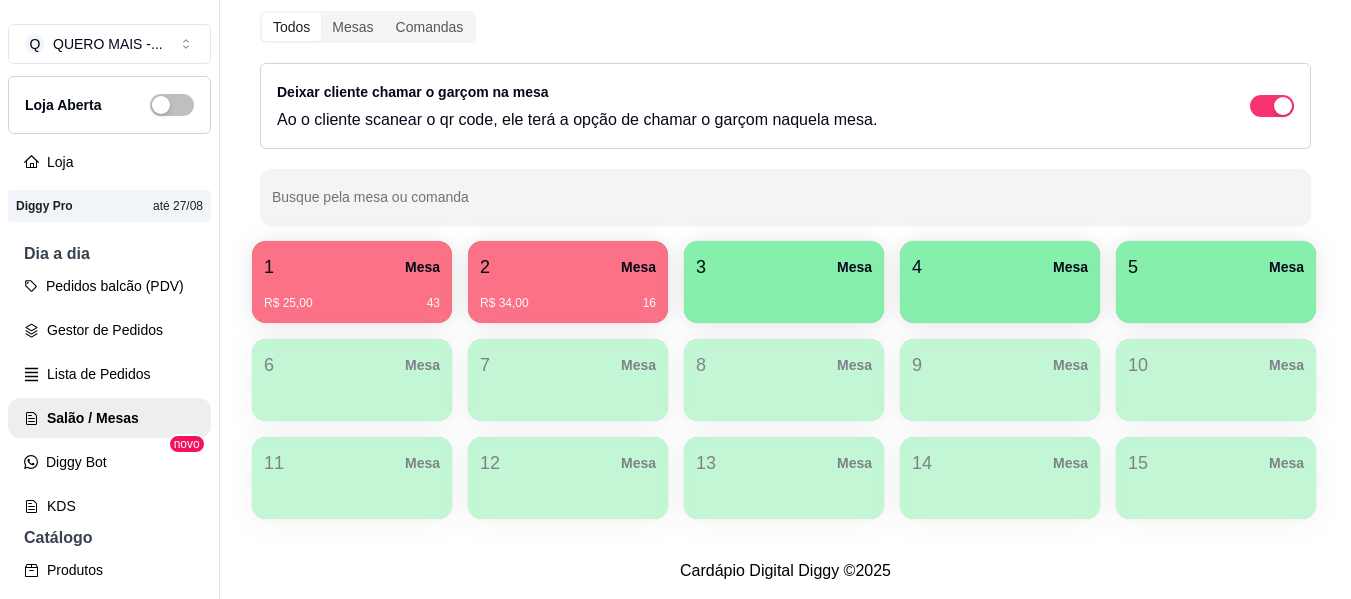click on "R$ 34,00 16" at bounding box center [568, 296] 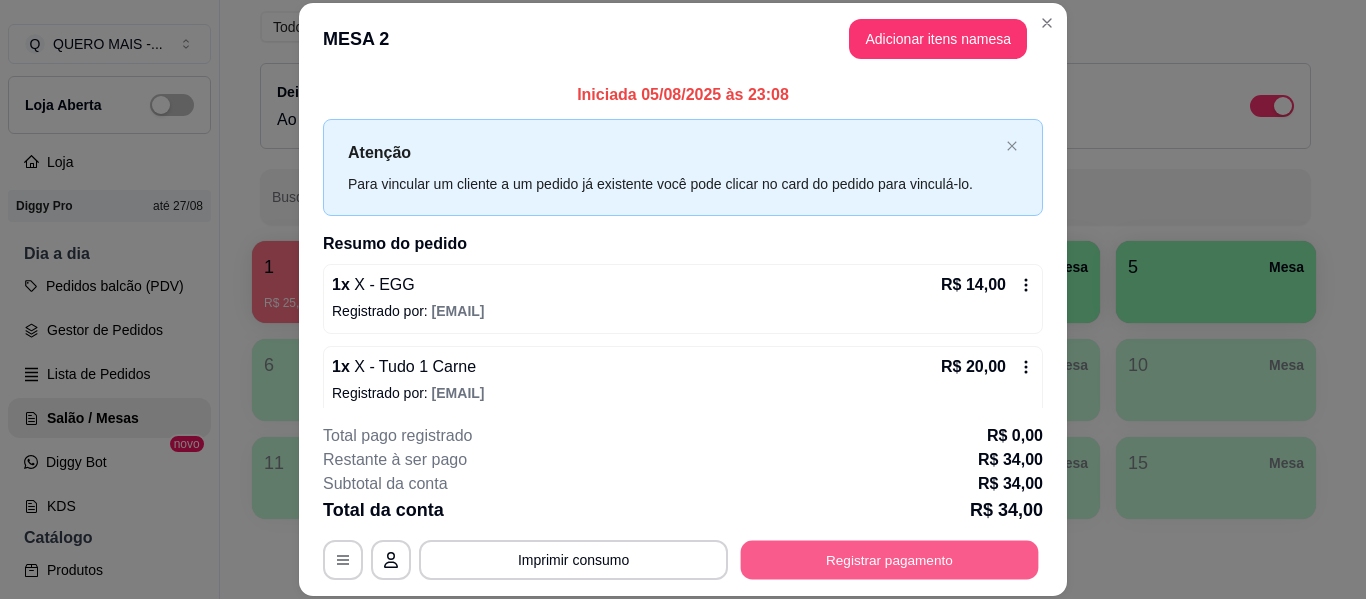 click on "Registrar pagamento" at bounding box center (890, 560) 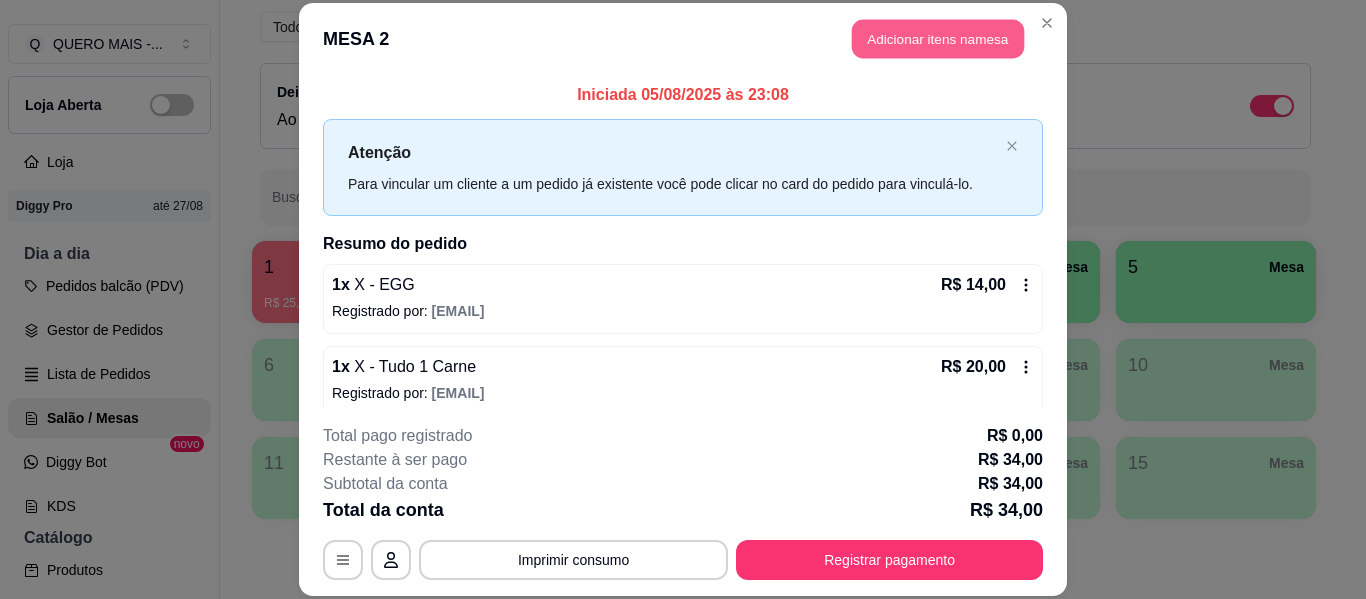 click on "Adicionar itens na  mesa" at bounding box center (938, 39) 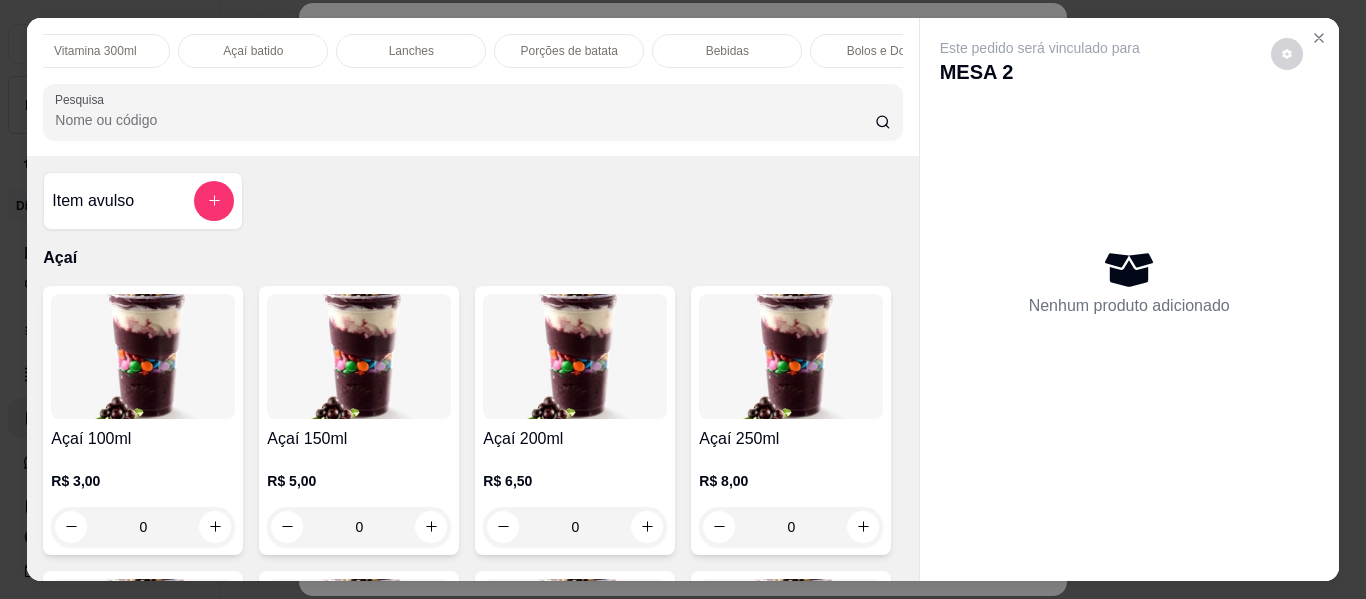 scroll, scrollTop: 0, scrollLeft: 722, axis: horizontal 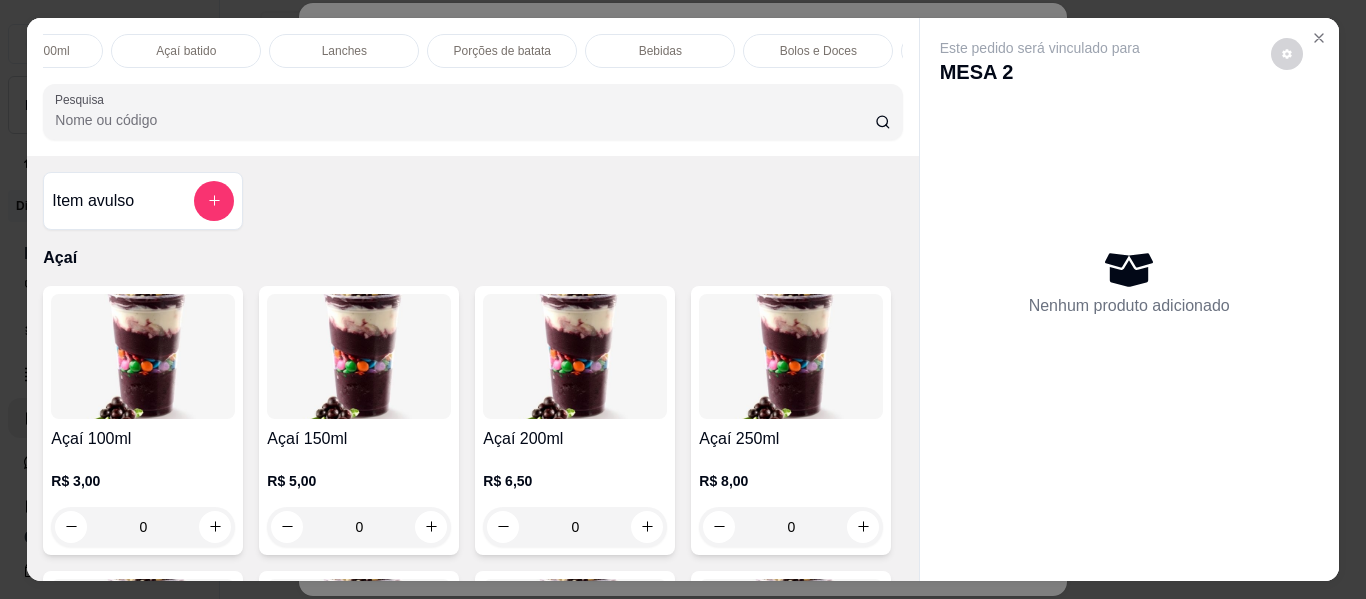 click on "Bebidas" at bounding box center (660, 51) 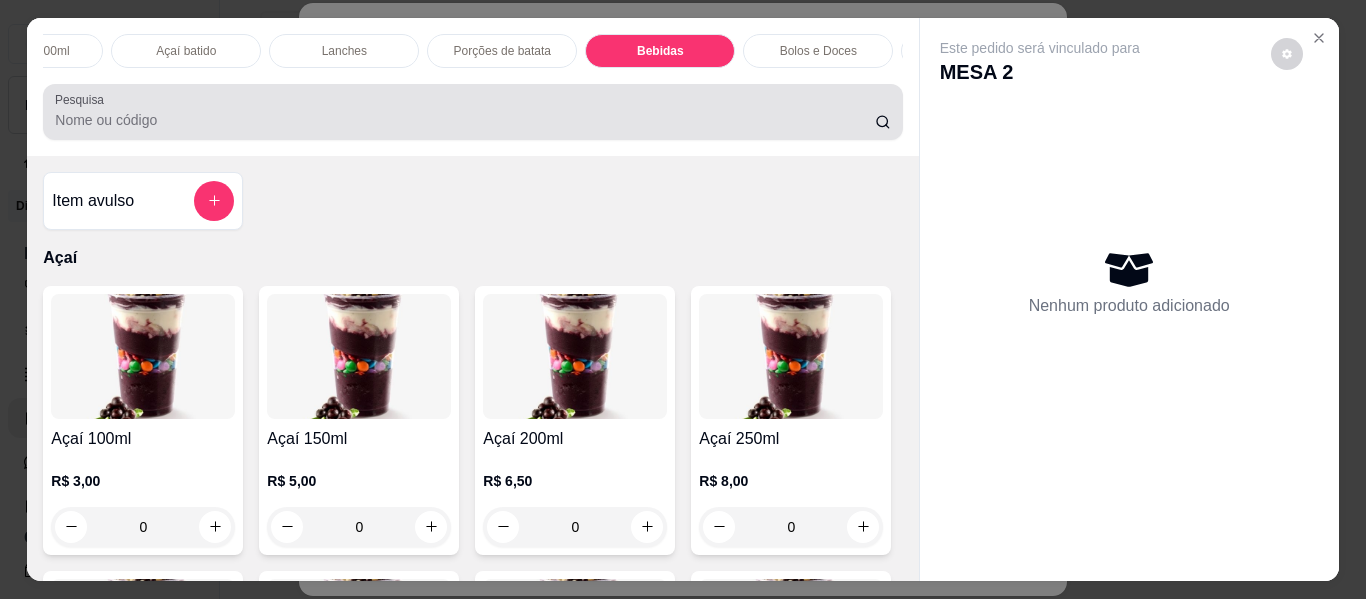 scroll, scrollTop: 5066, scrollLeft: 0, axis: vertical 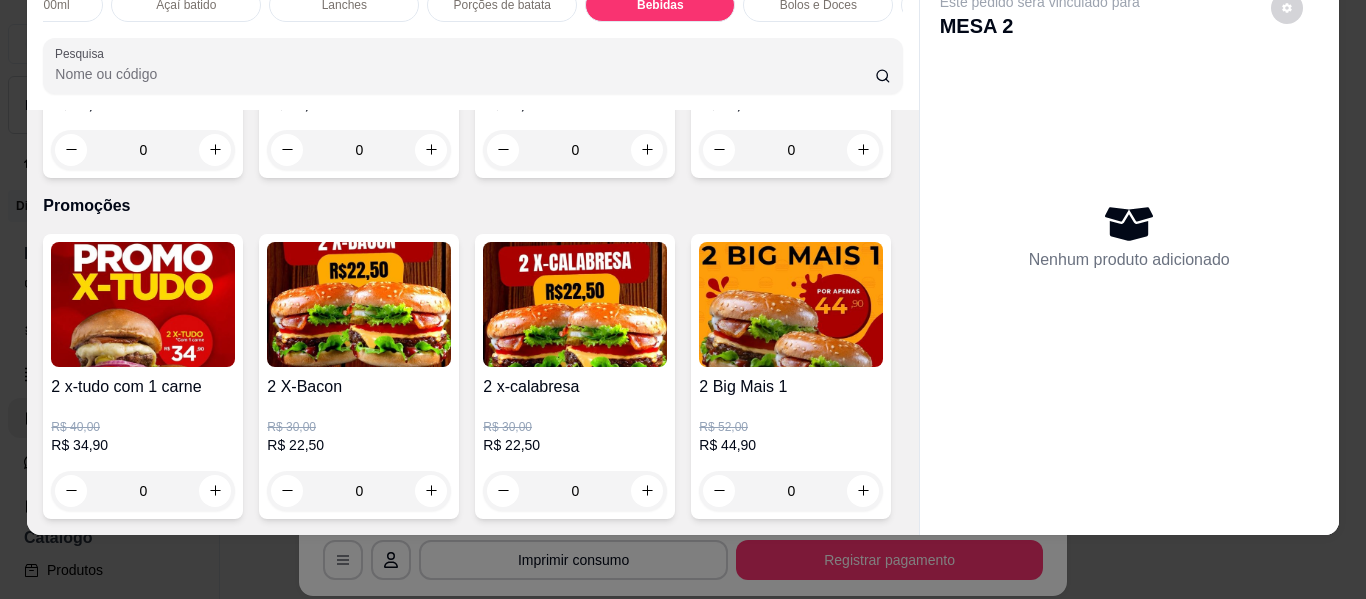 click 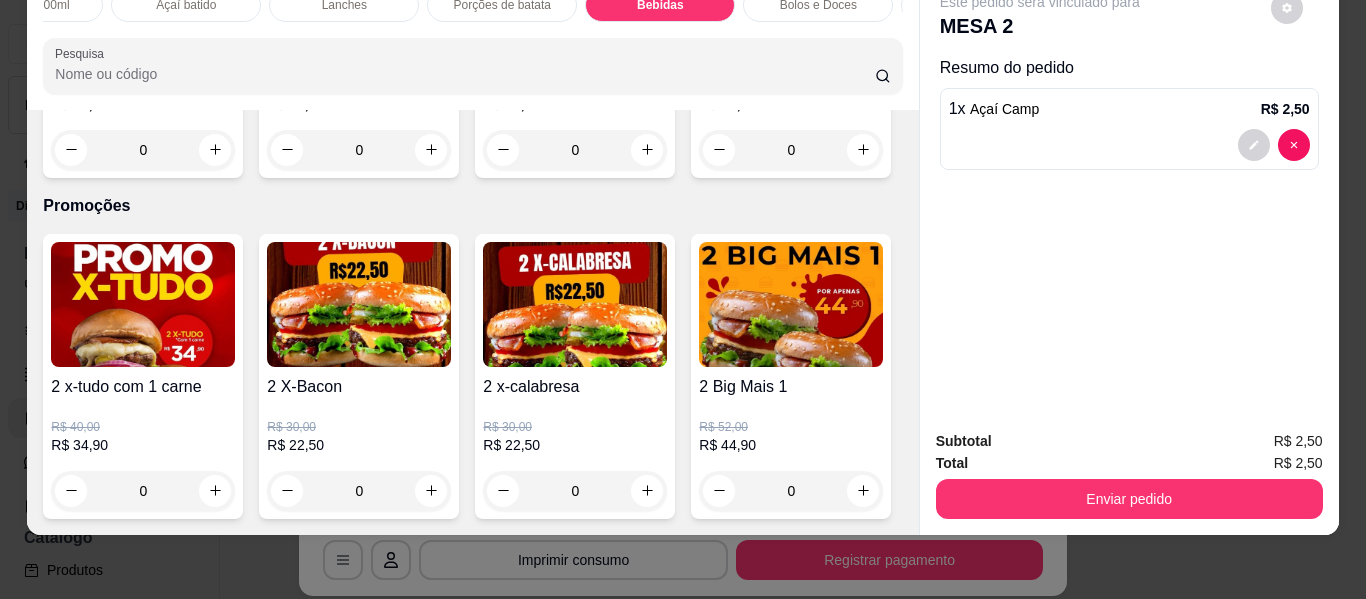 click 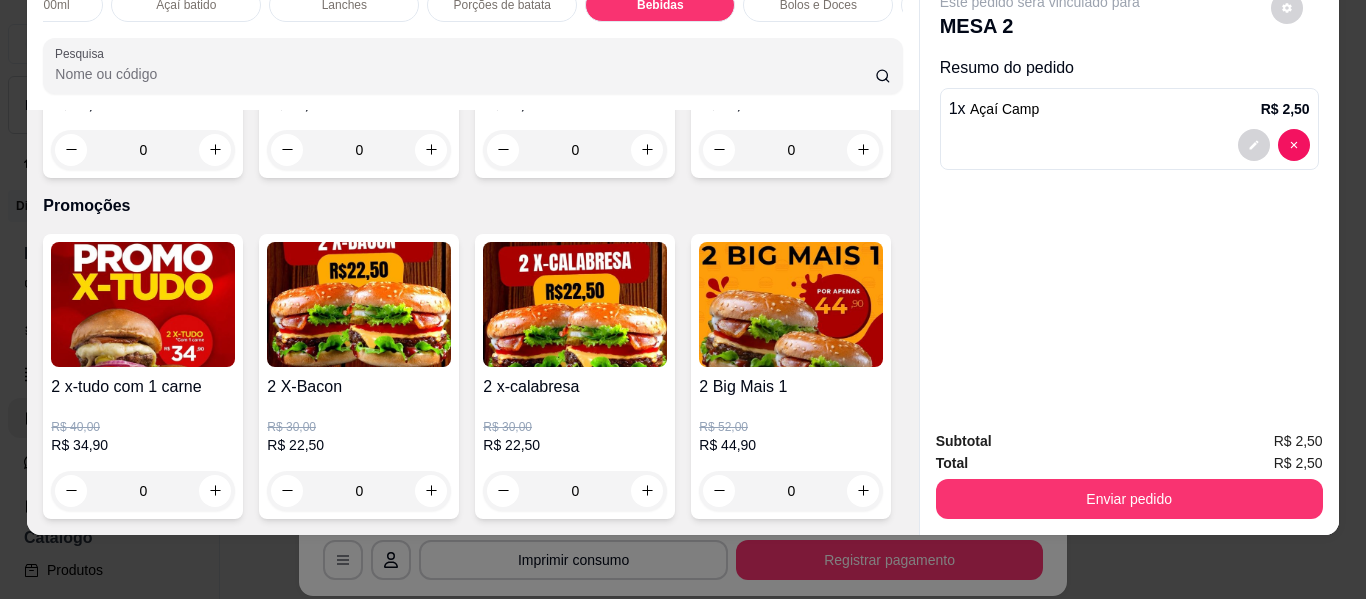 type on "2" 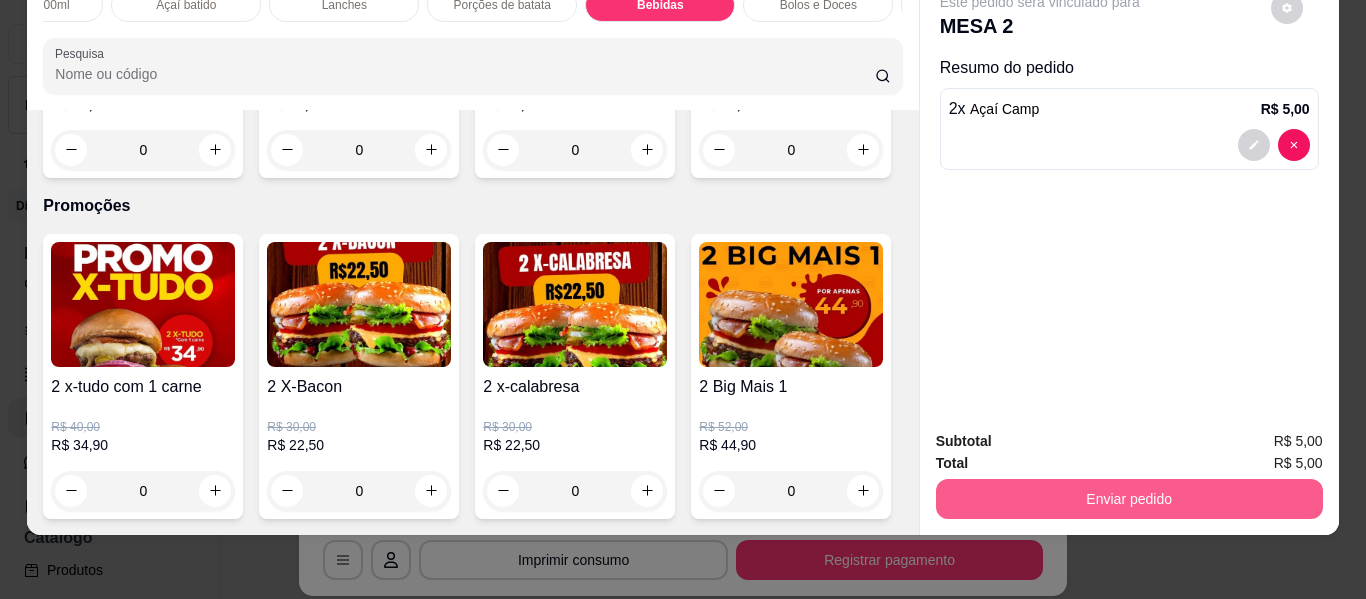 click on "Enviar pedido" at bounding box center (1129, 499) 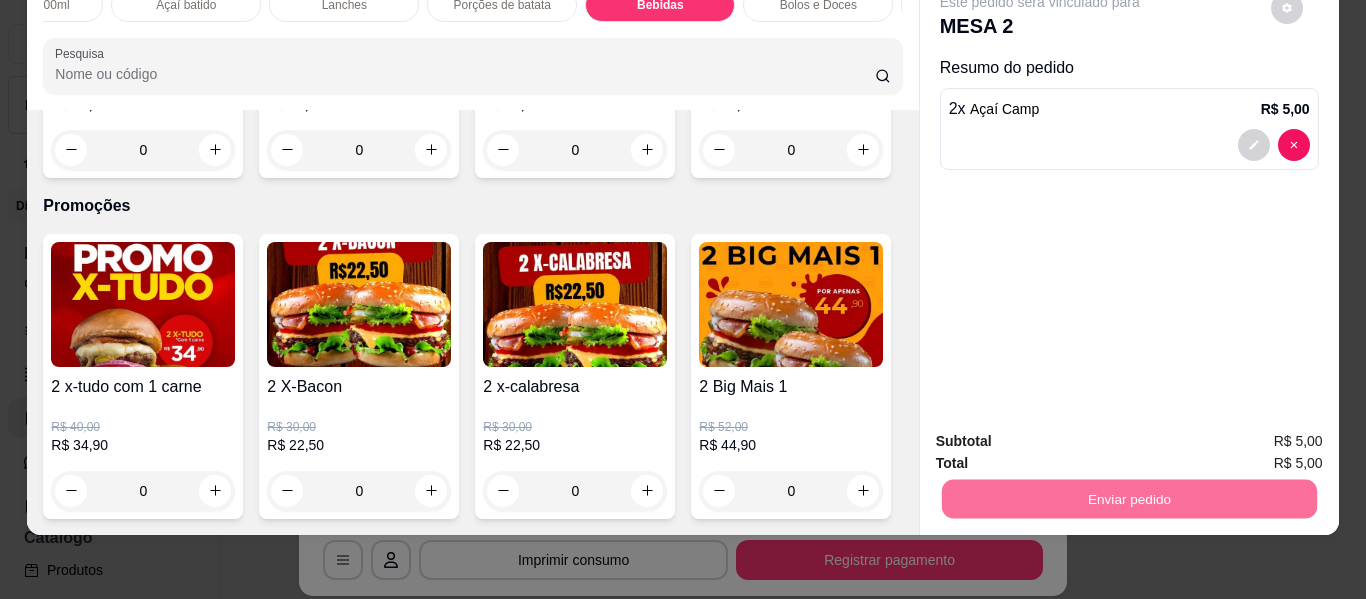 click on "Não registrar e enviar pedido" at bounding box center (1063, 434) 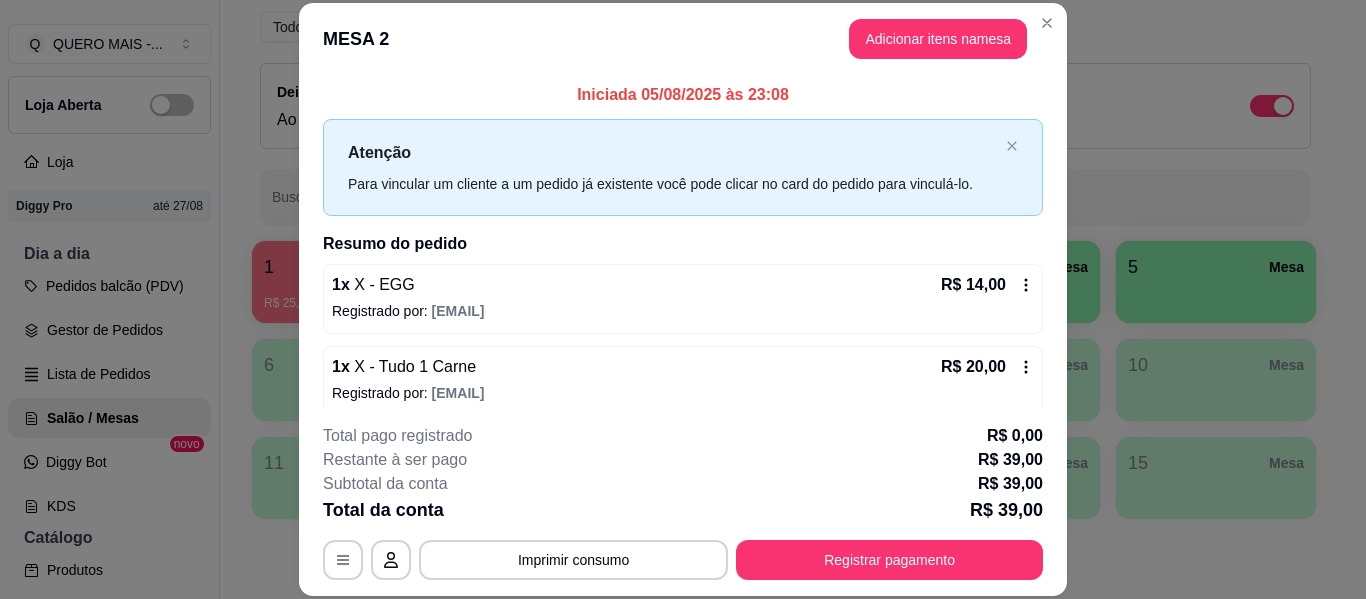 scroll, scrollTop: 98, scrollLeft: 0, axis: vertical 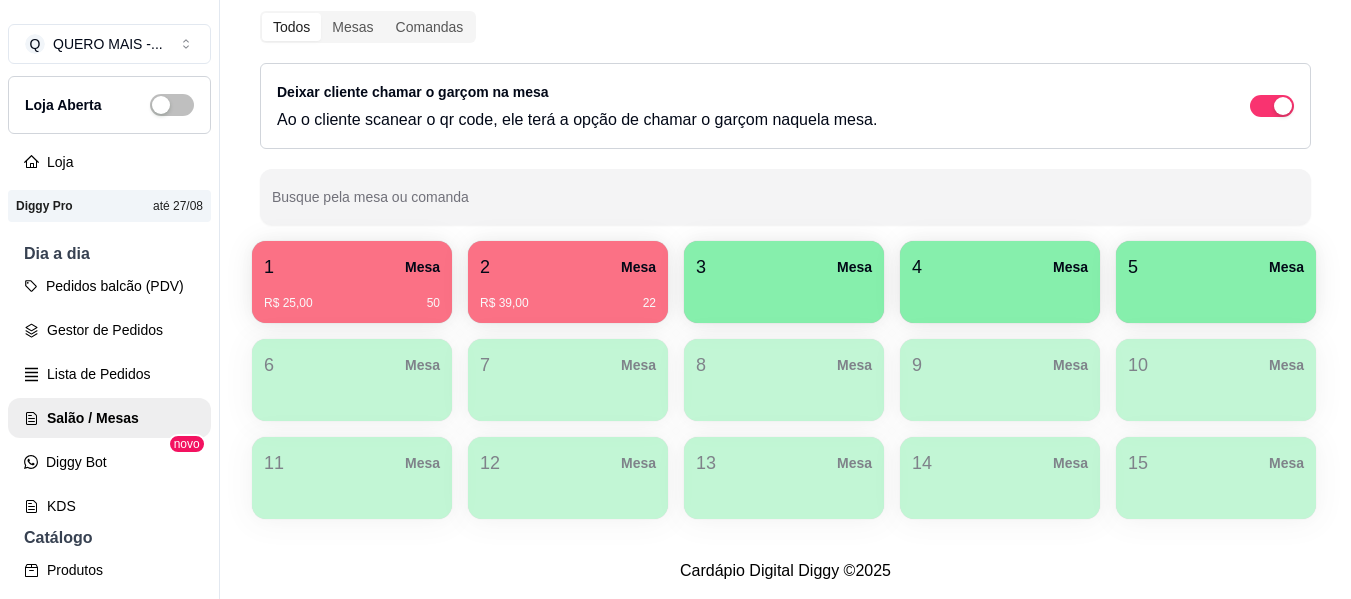 click on "R$ 39,00 22" at bounding box center (568, 296) 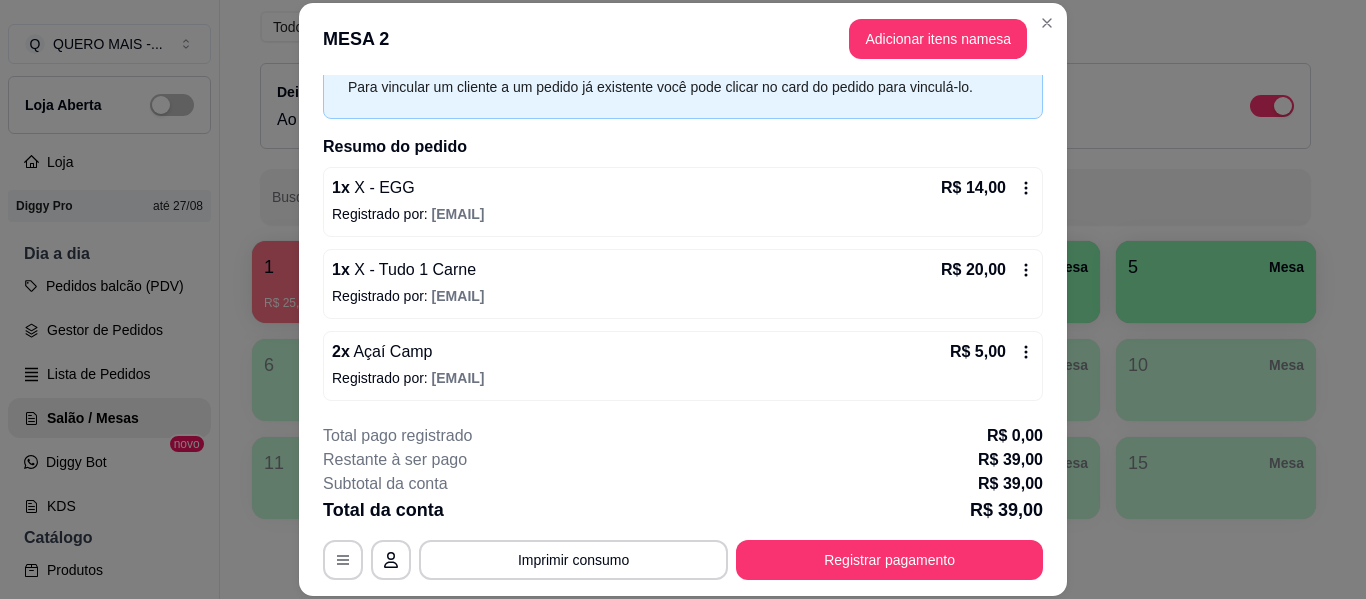 scroll, scrollTop: 98, scrollLeft: 0, axis: vertical 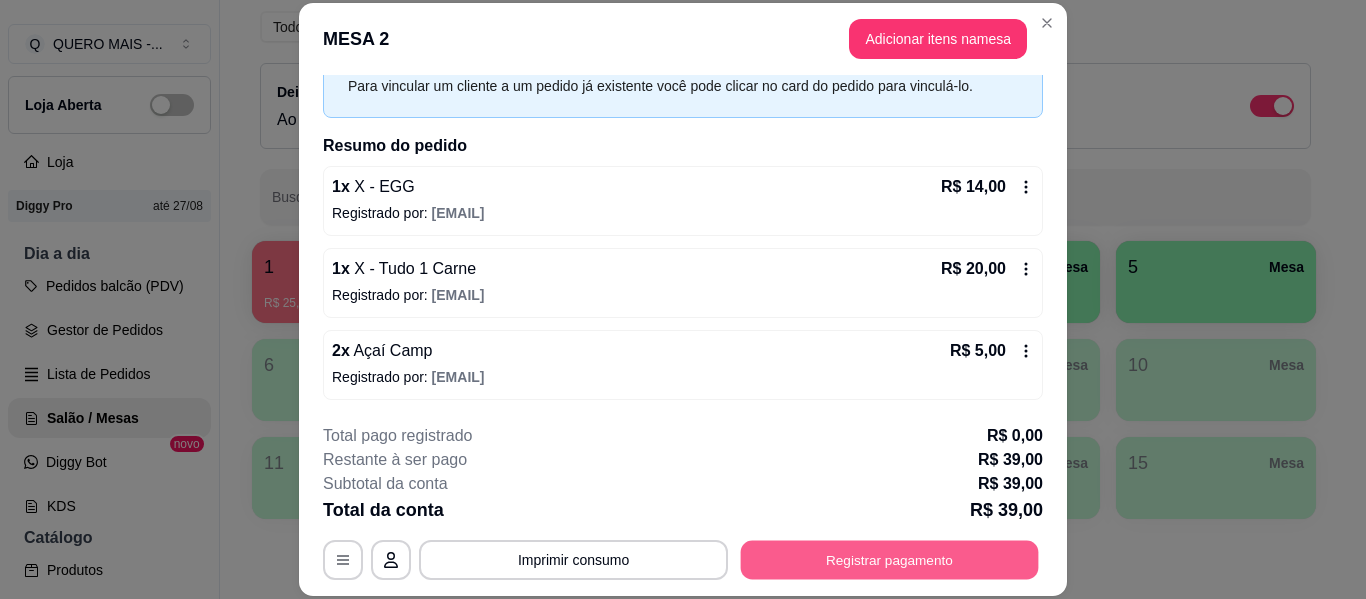 click on "Registrar pagamento" at bounding box center (890, 560) 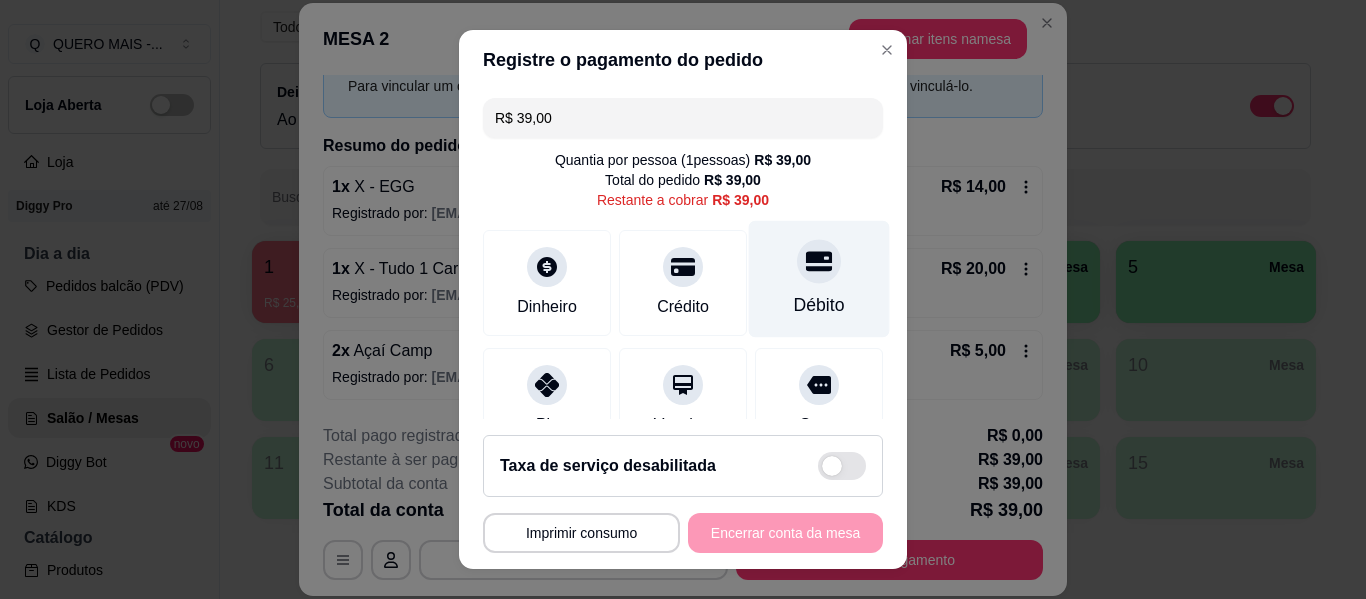 click 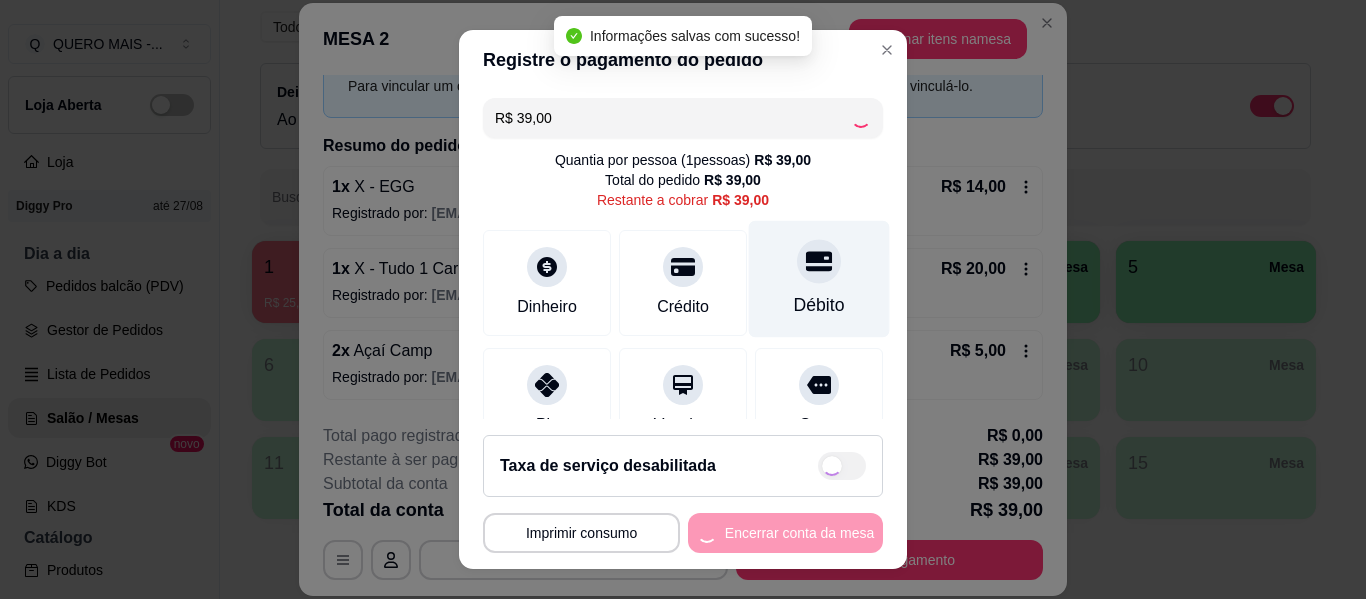 type on "R$ 0,00" 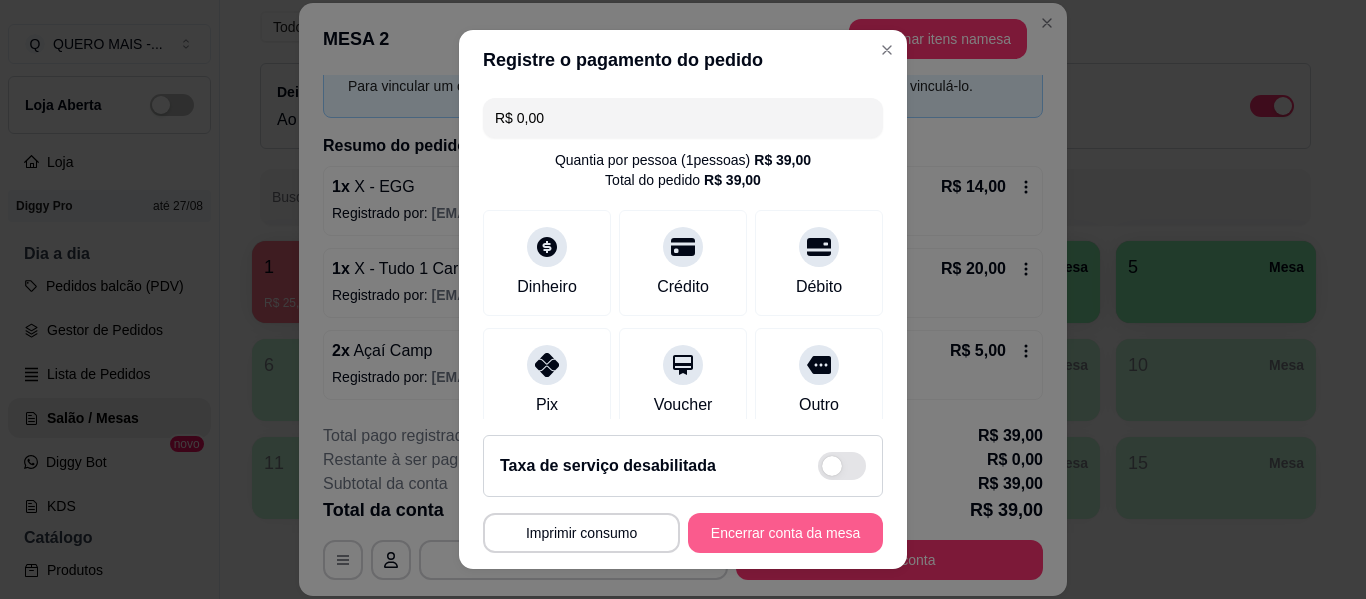 click on "Encerrar conta da mesa" at bounding box center [785, 533] 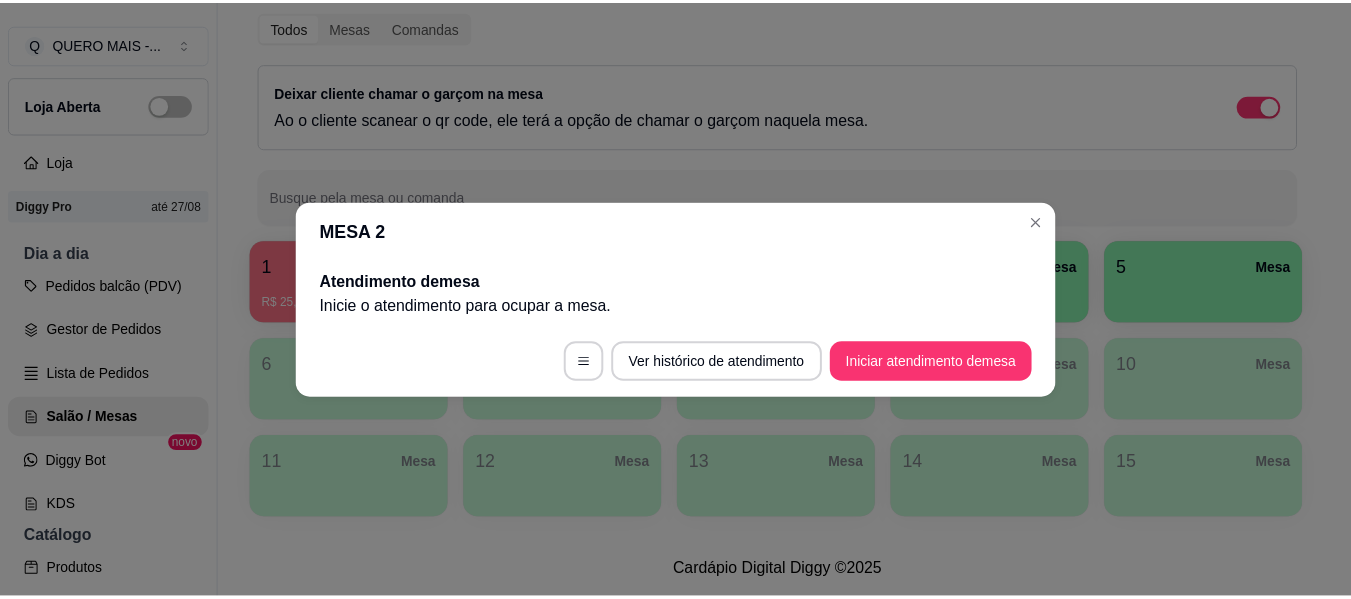 scroll, scrollTop: 0, scrollLeft: 0, axis: both 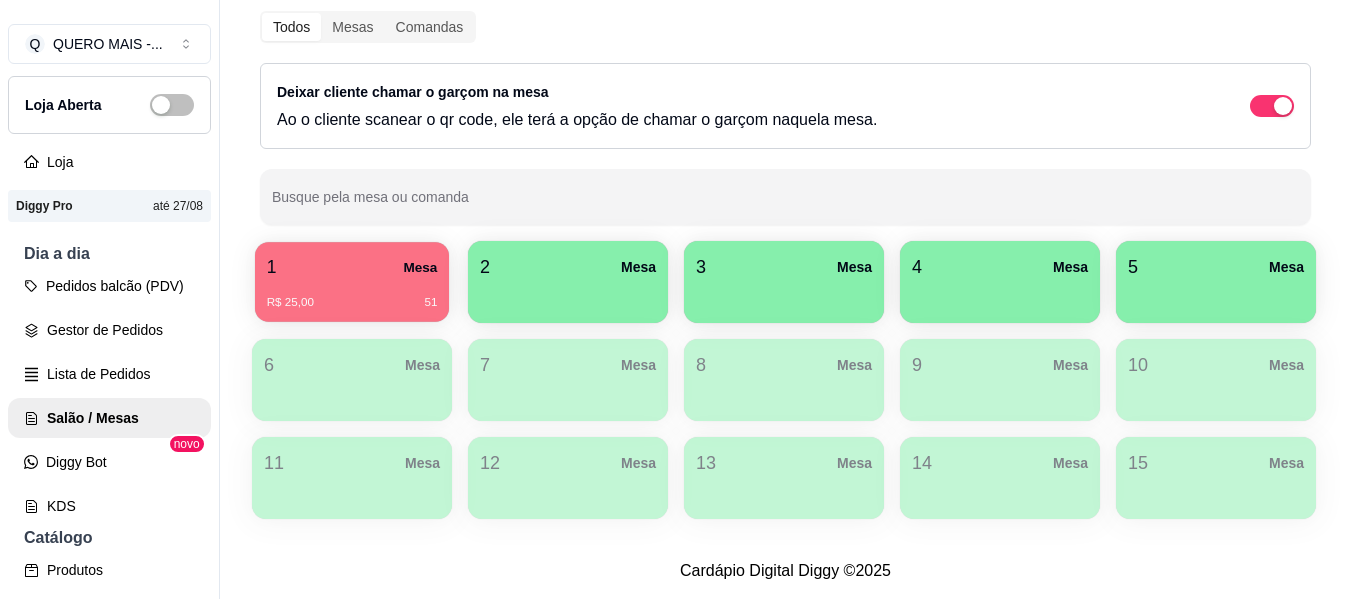 click on "R$ 25,00" at bounding box center [290, 303] 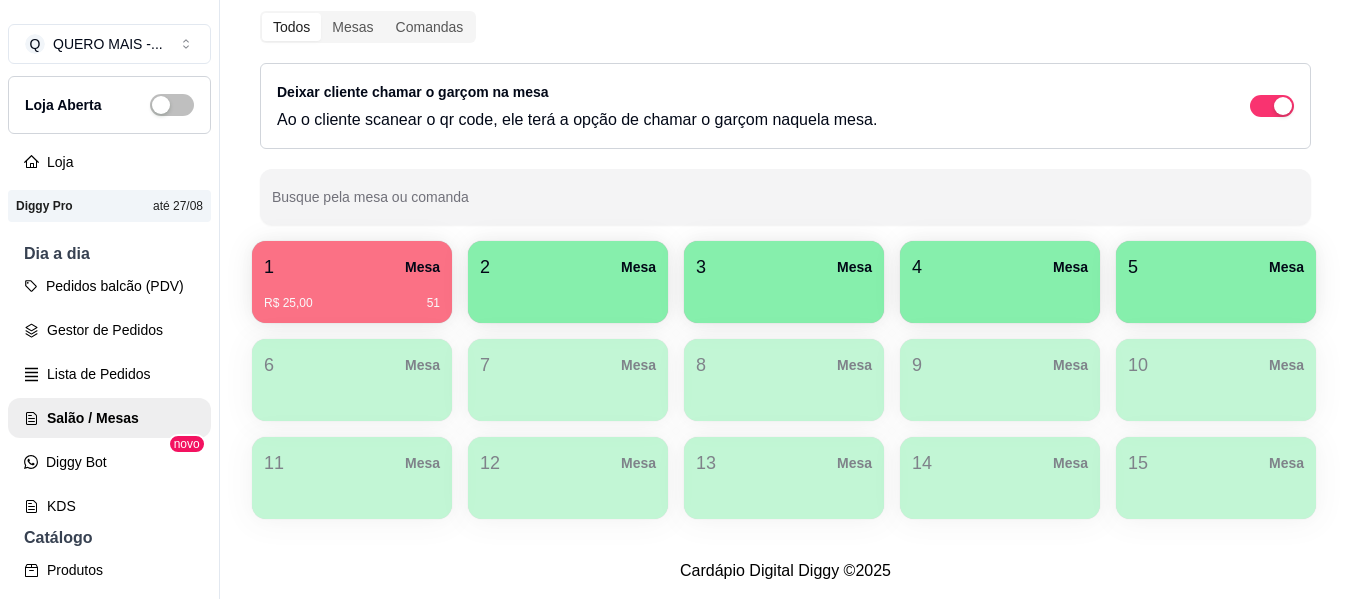 click on "1 Mesa" at bounding box center [352, 267] 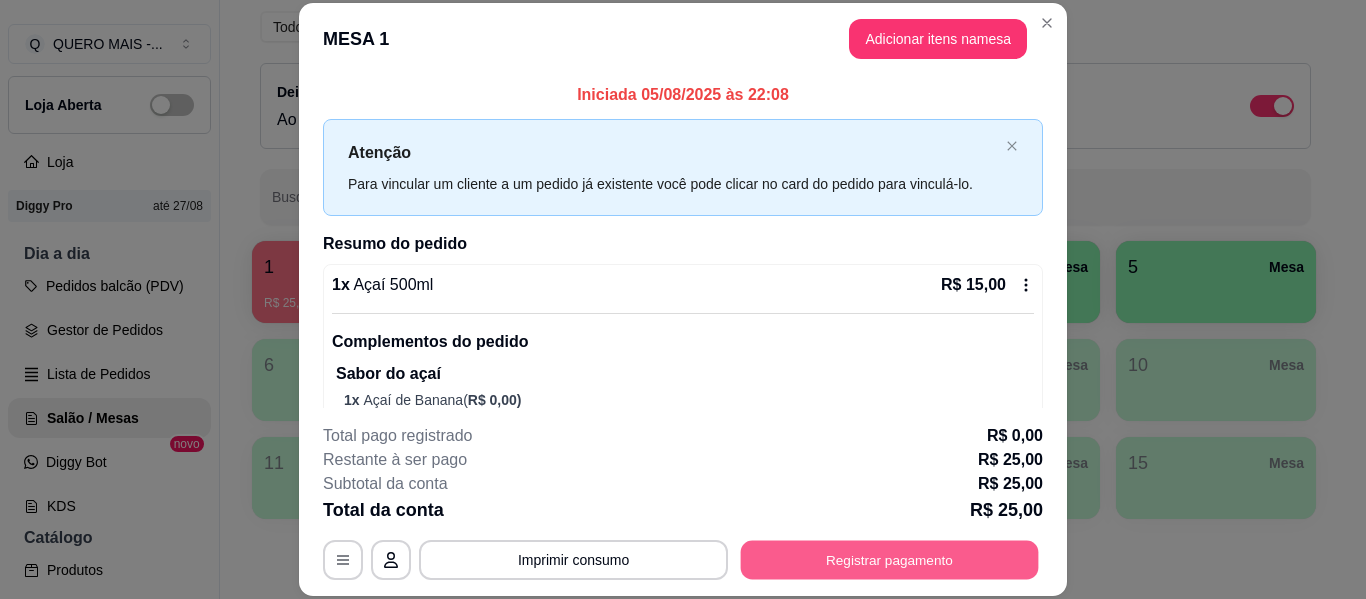 click on "Registrar pagamento" at bounding box center (890, 560) 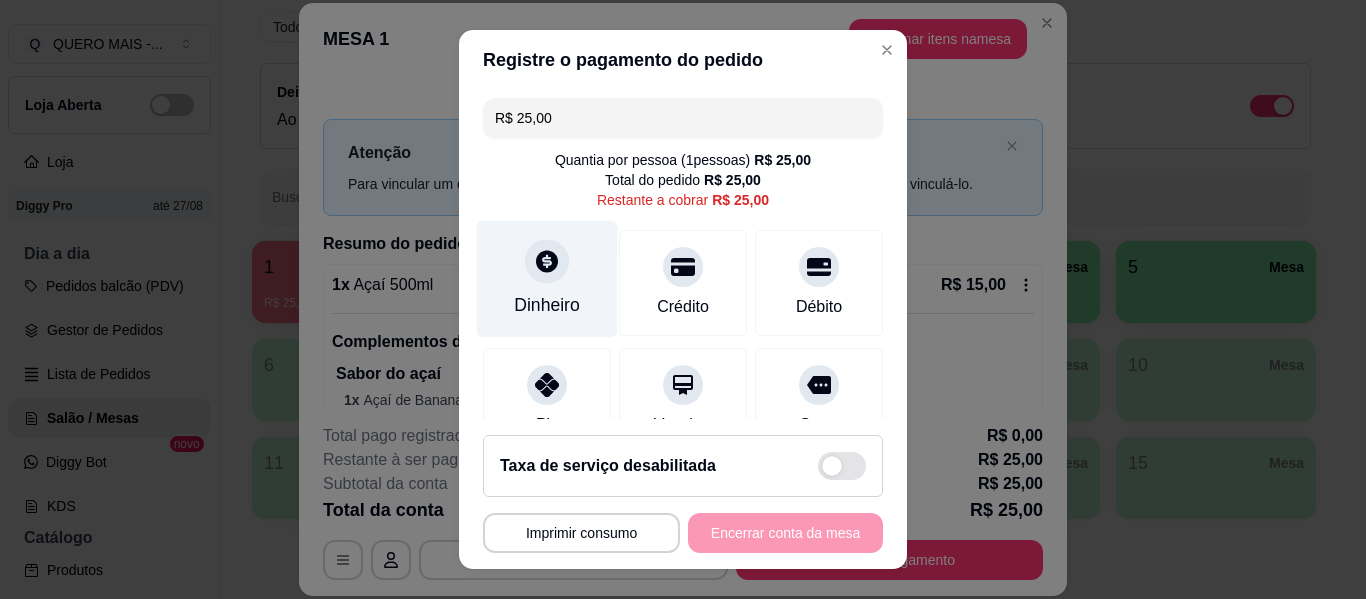 click on "Dinheiro" at bounding box center (547, 279) 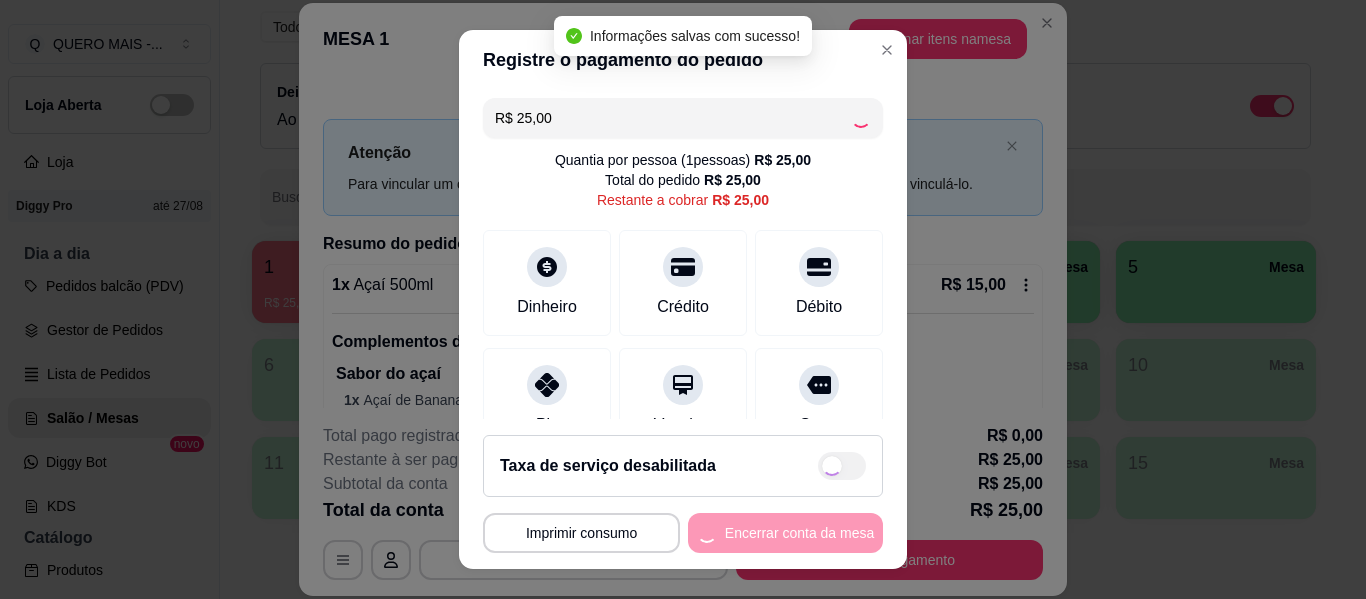type on "R$ 0,00" 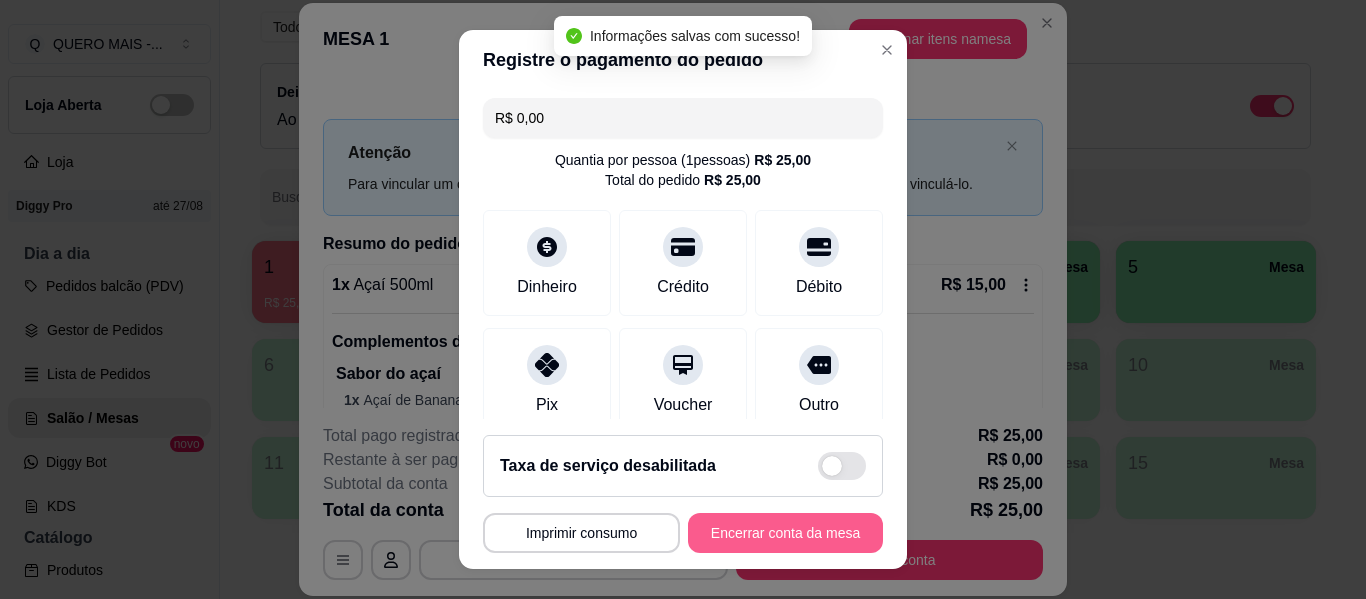 click on "Encerrar conta da mesa" at bounding box center [785, 533] 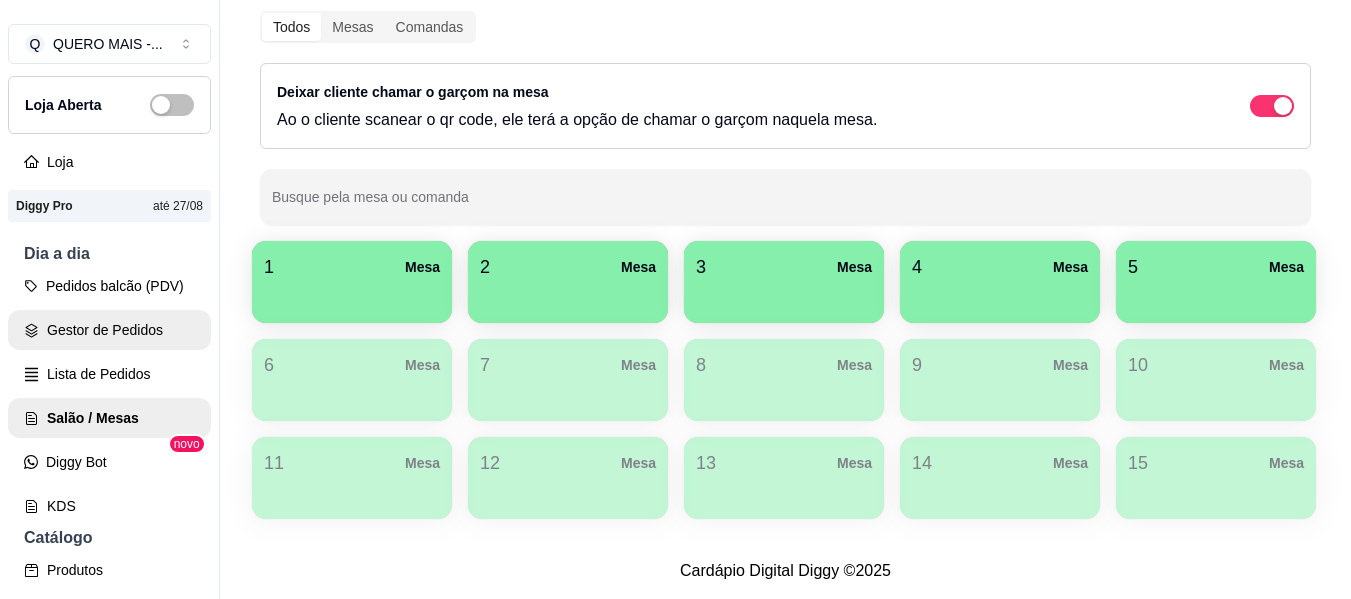 click on "Gestor de Pedidos" at bounding box center (109, 330) 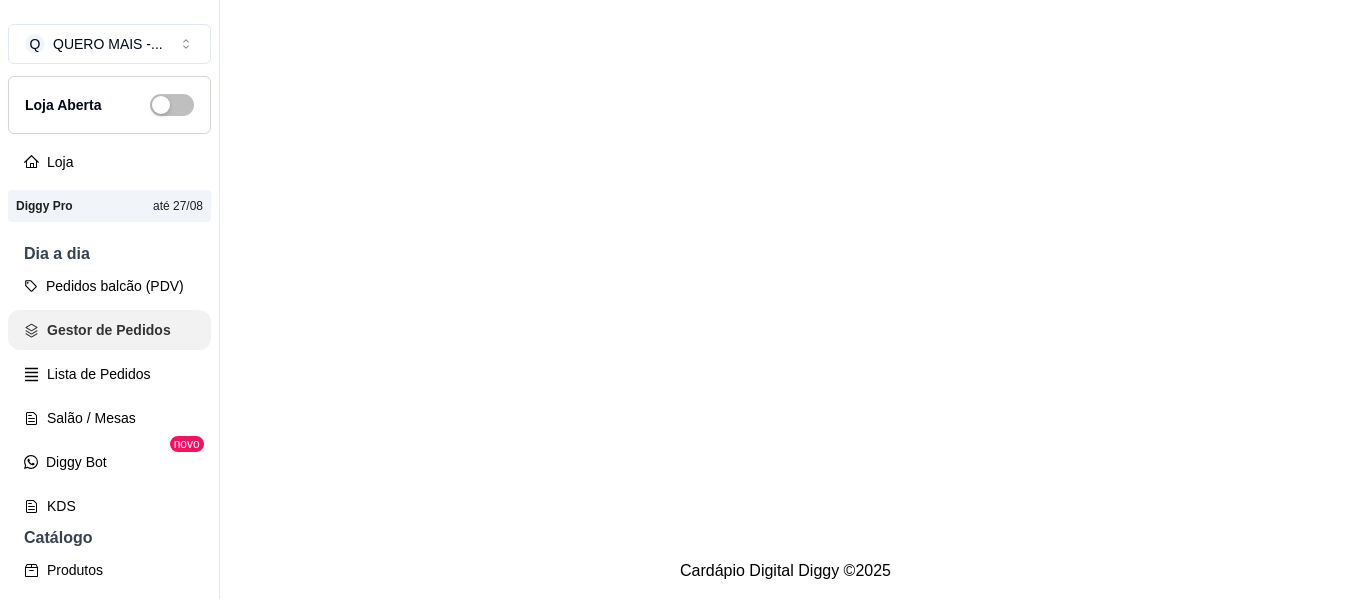 scroll, scrollTop: 0, scrollLeft: 0, axis: both 